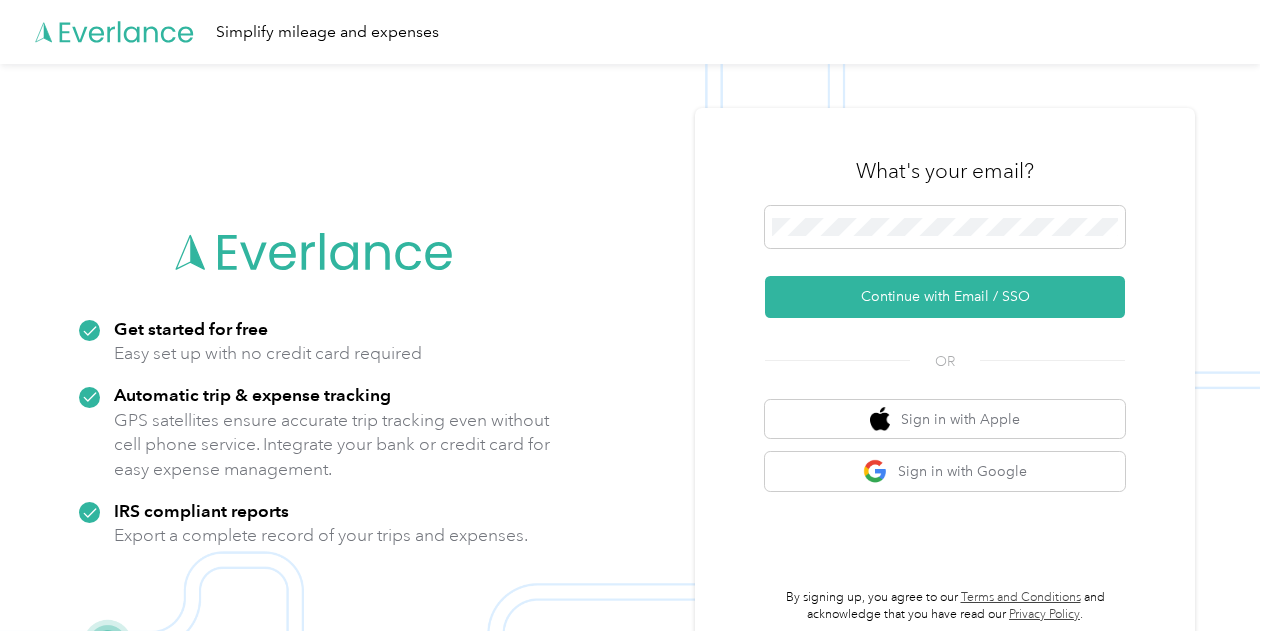 scroll, scrollTop: 0, scrollLeft: 0, axis: both 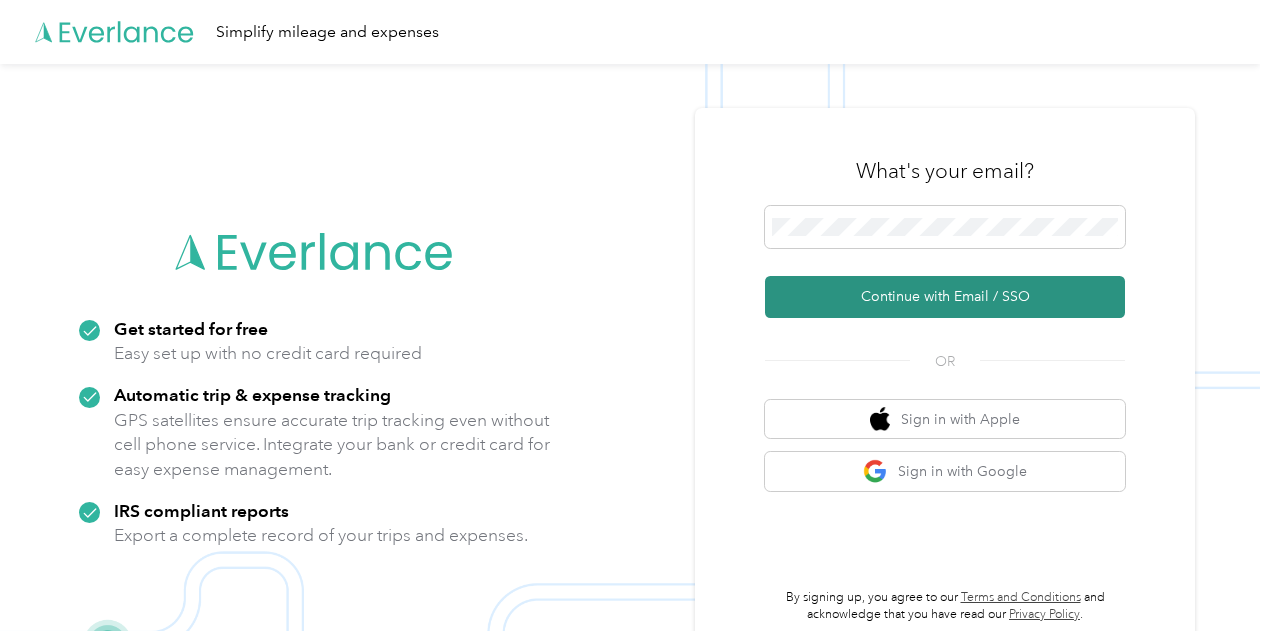 click on "Continue with Email / SSO" at bounding box center [945, 297] 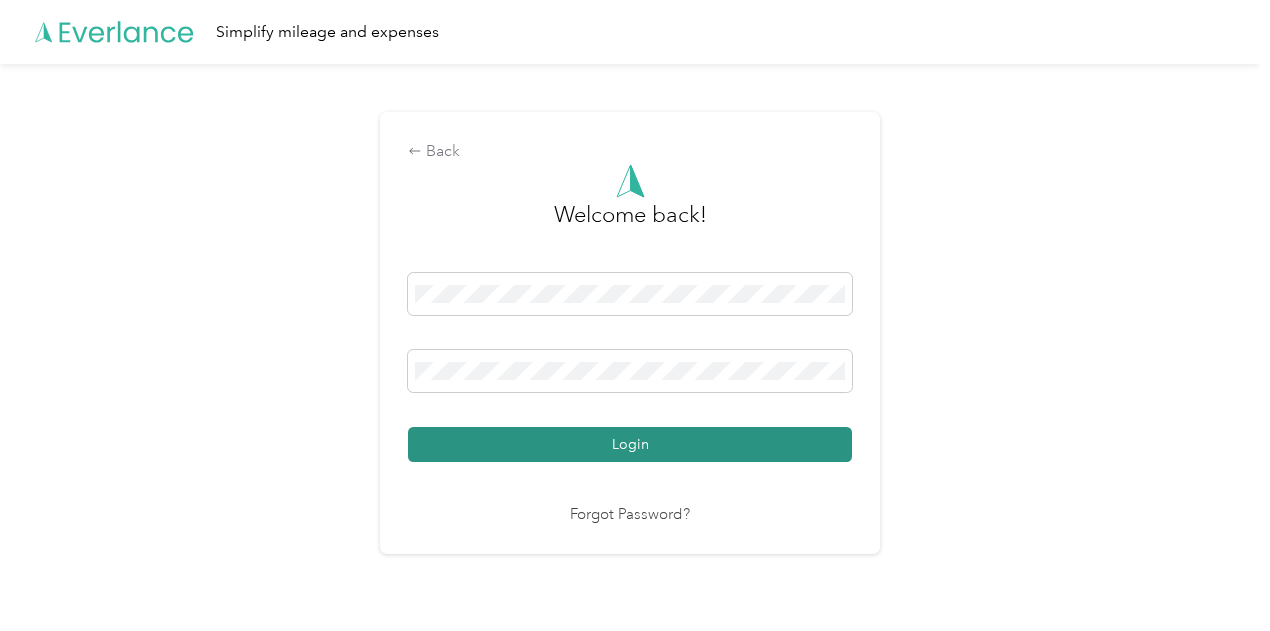 click on "Login" at bounding box center [630, 444] 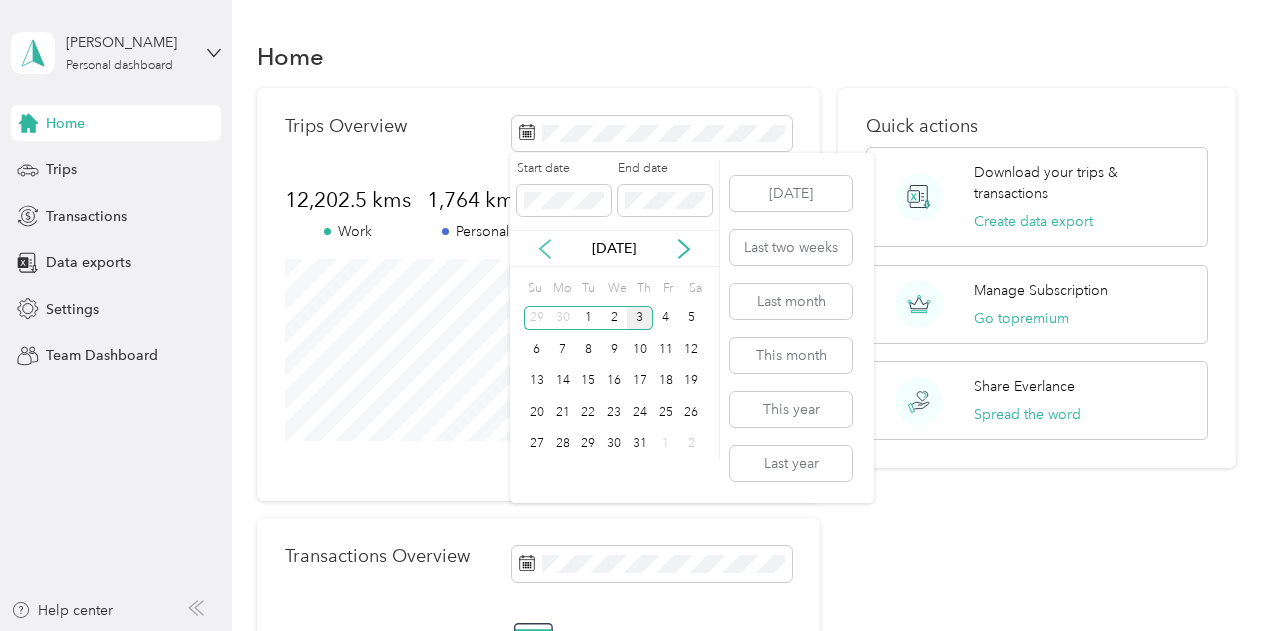 click 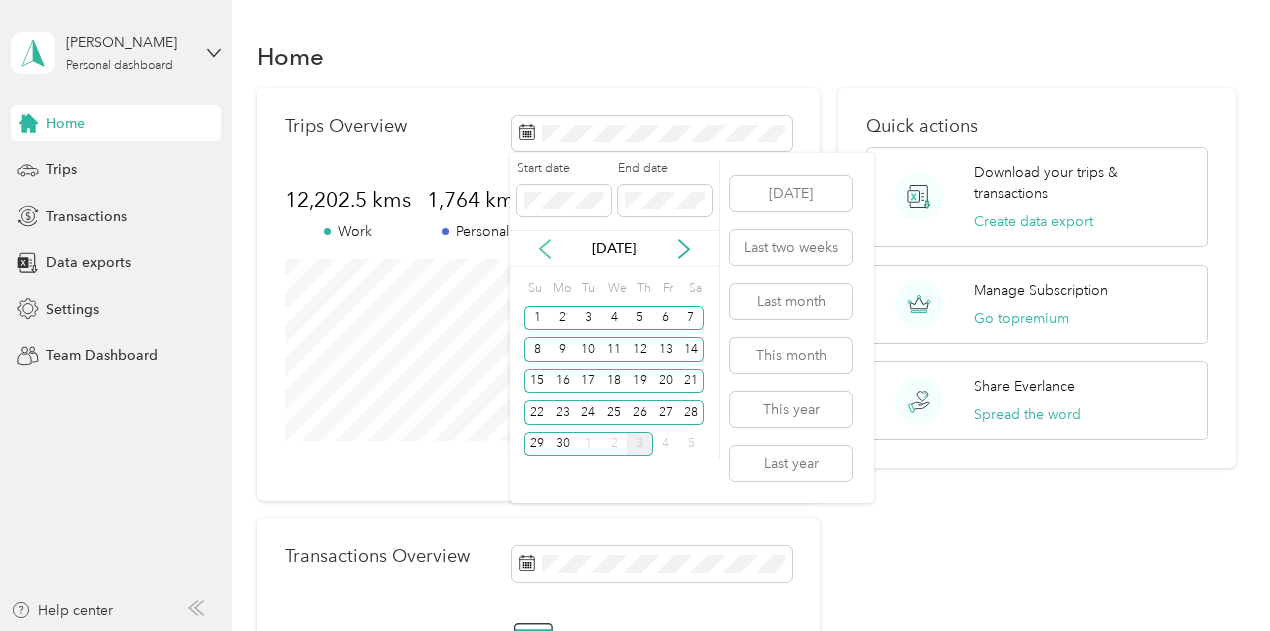 click 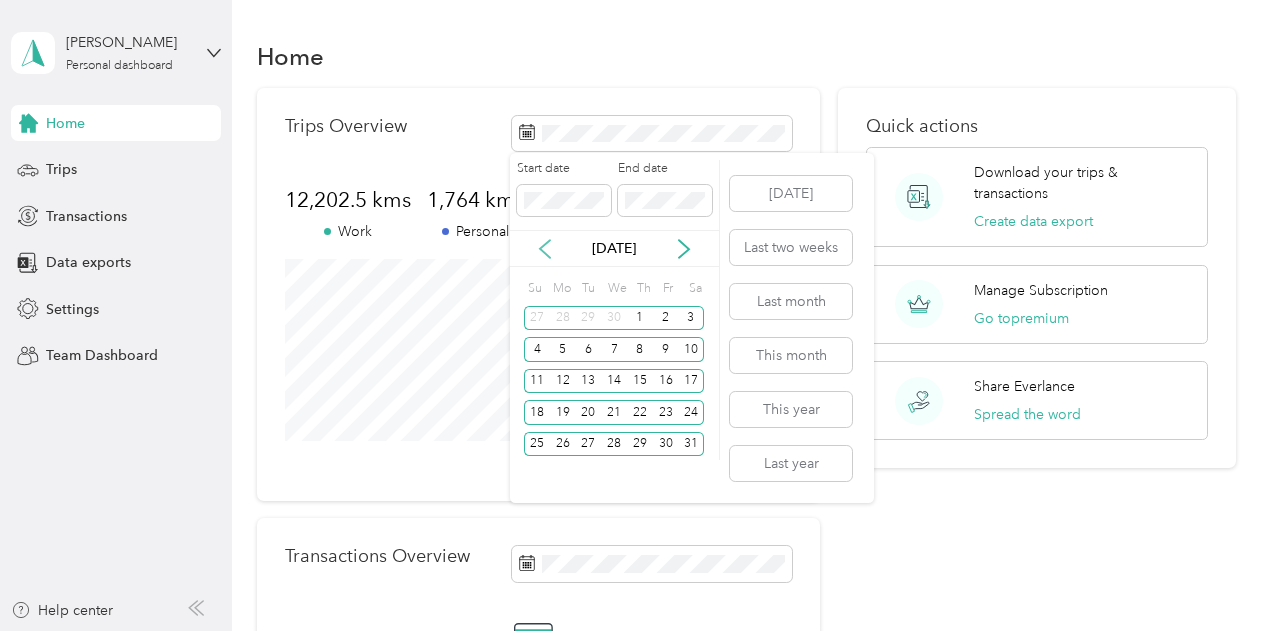 click 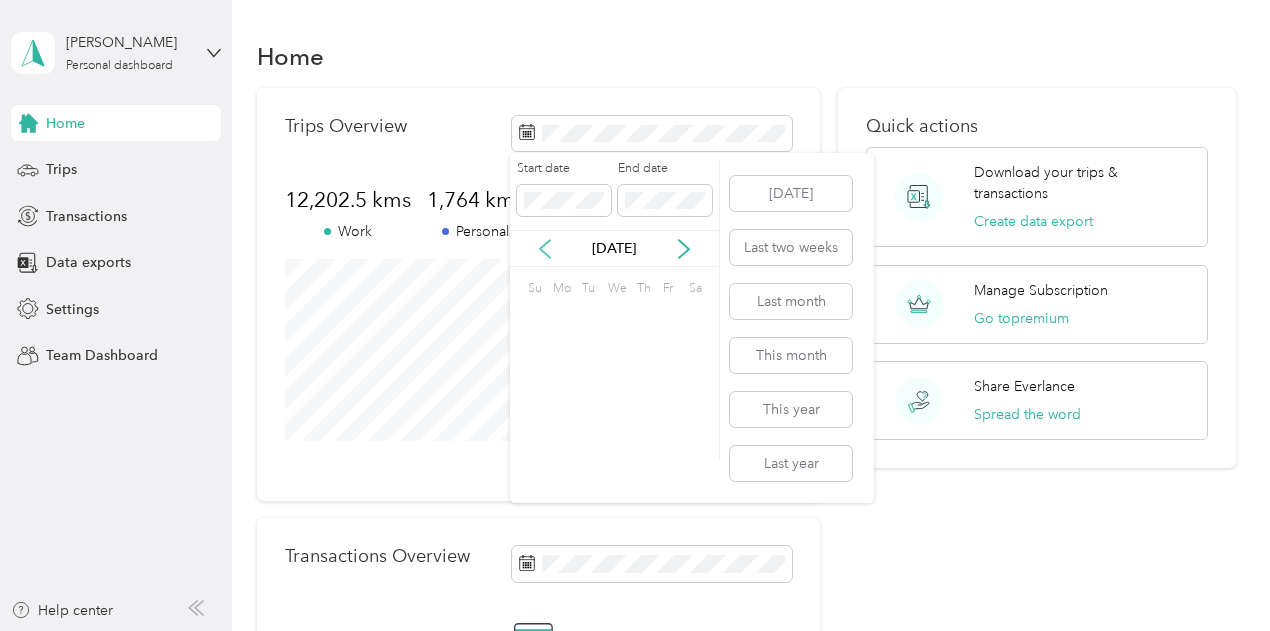 click 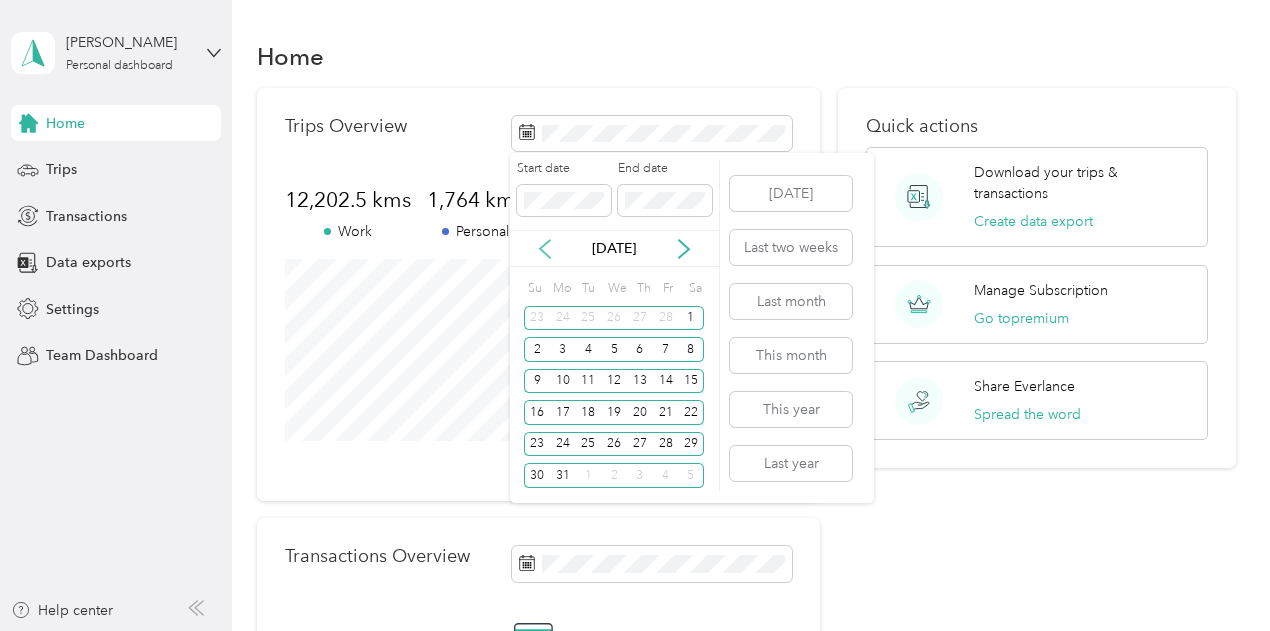 click 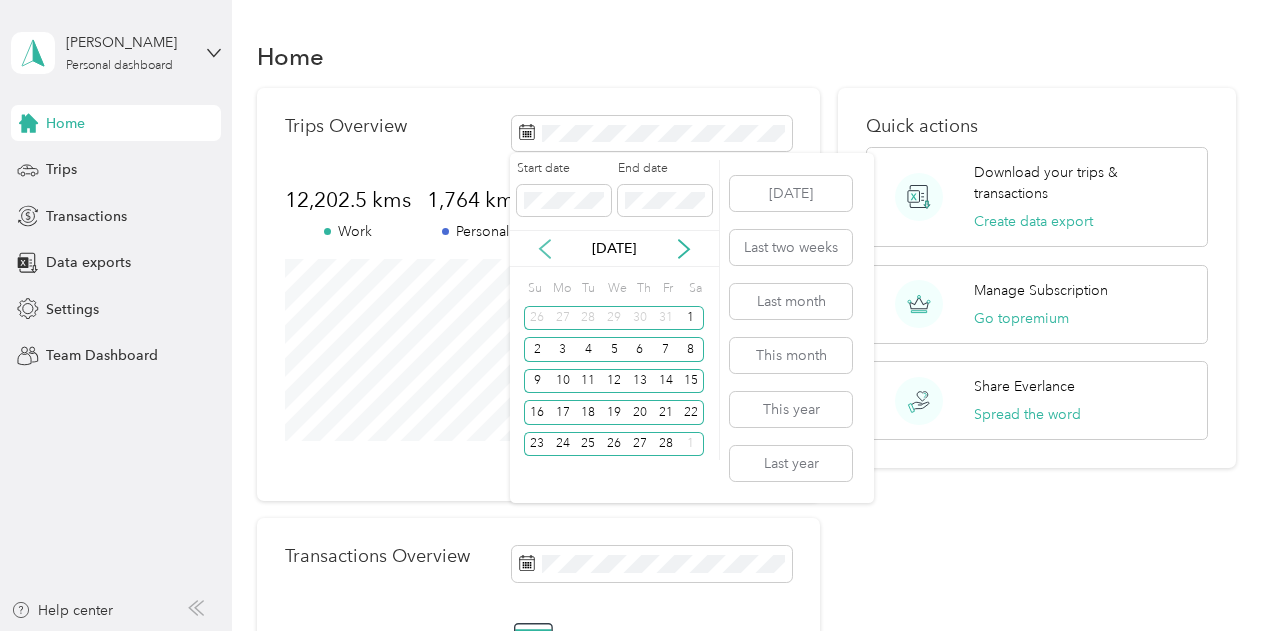 click 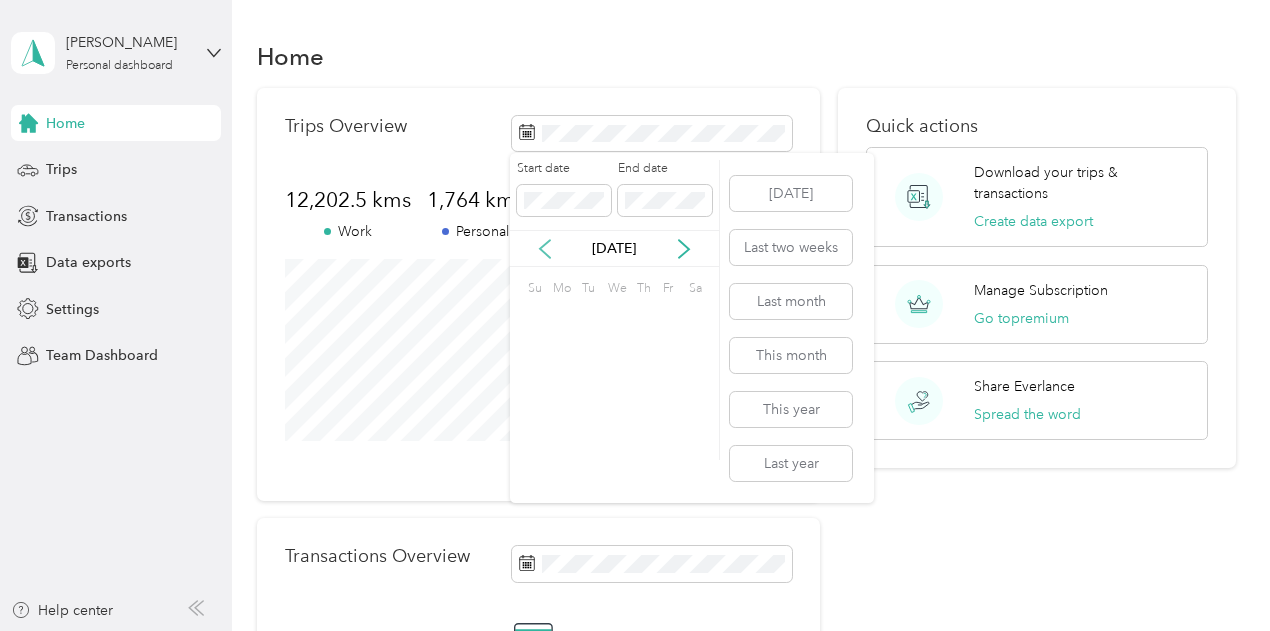 click 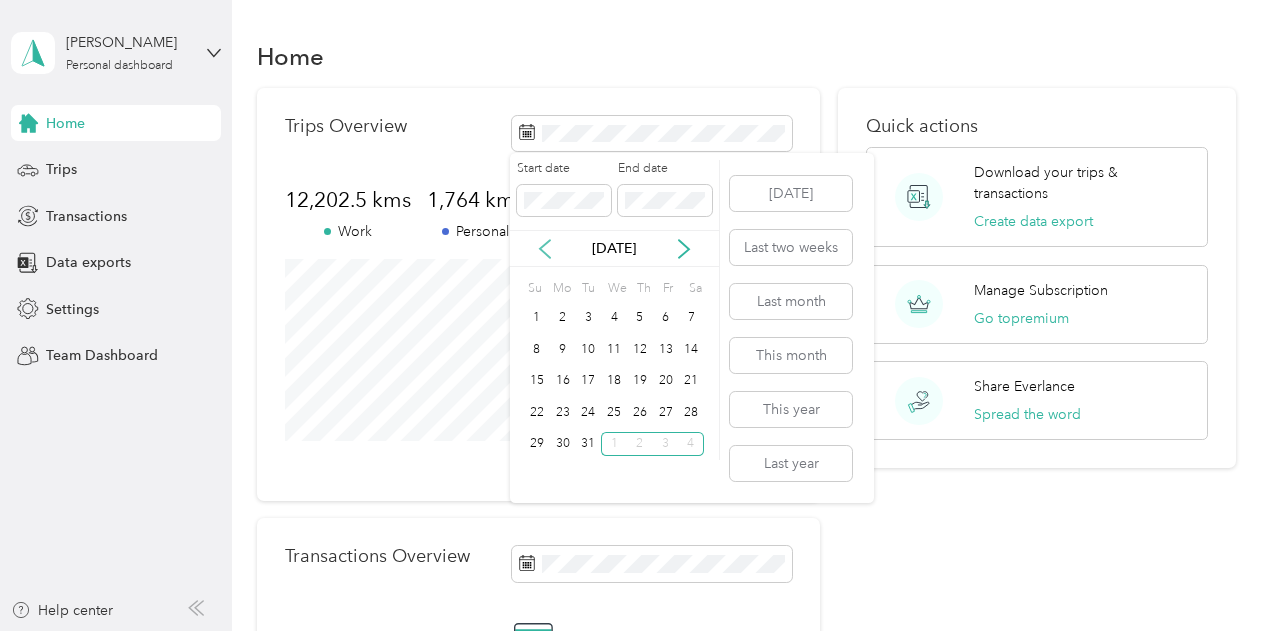 click 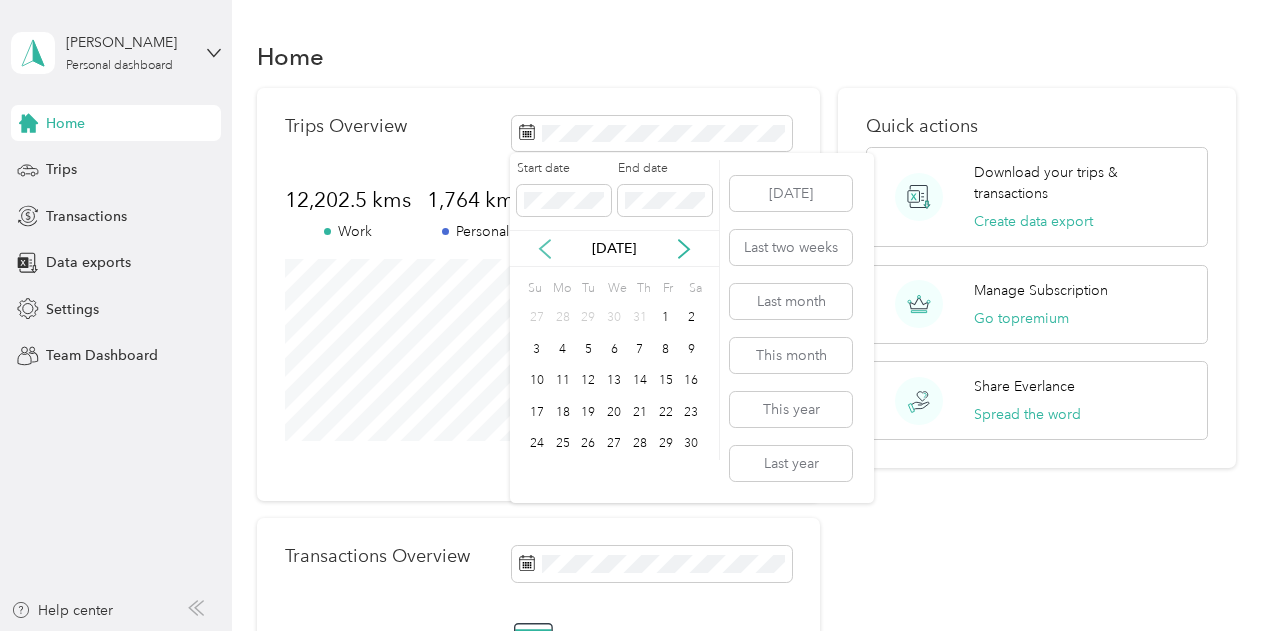 click 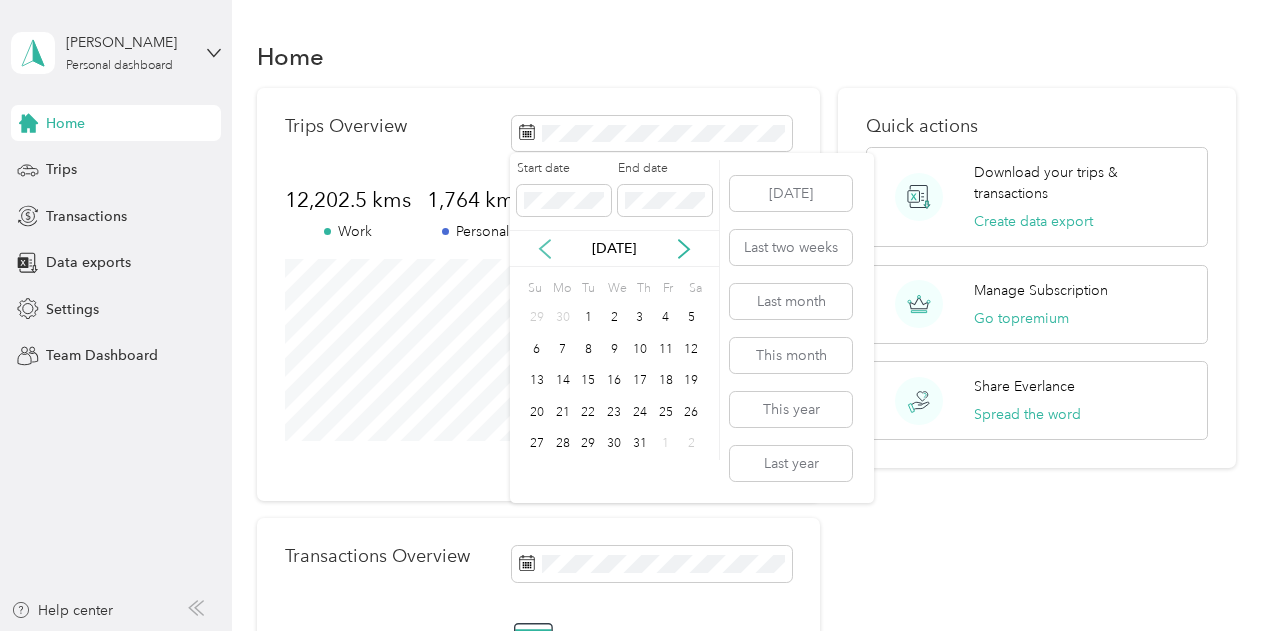 click 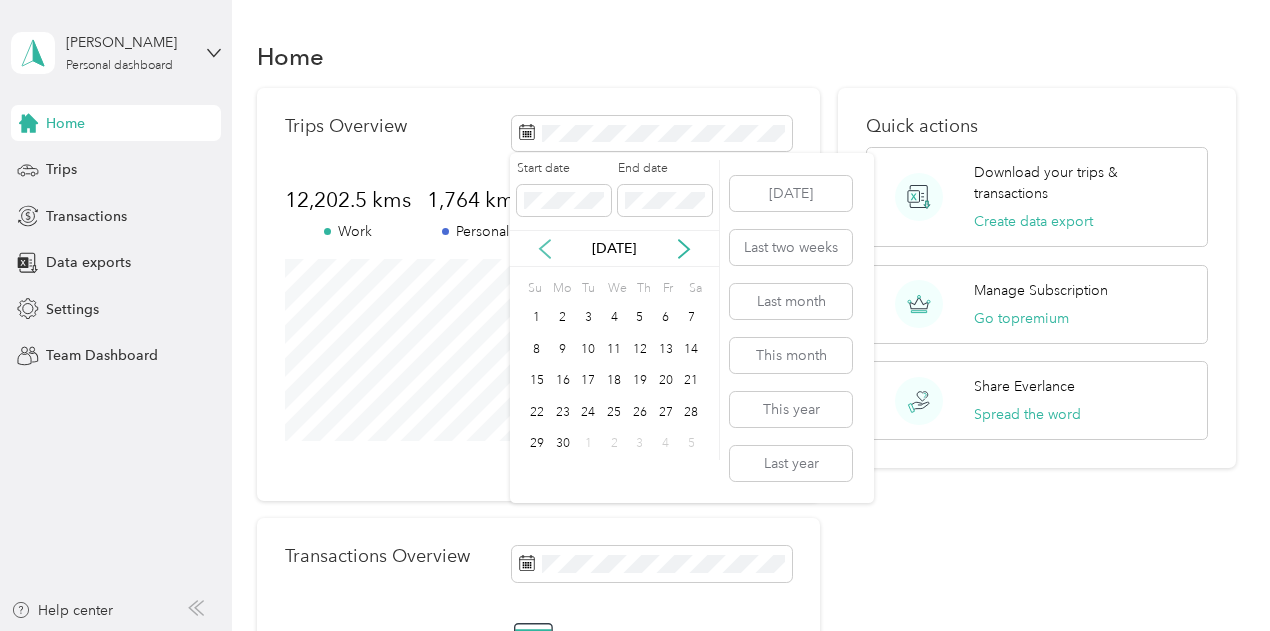 click 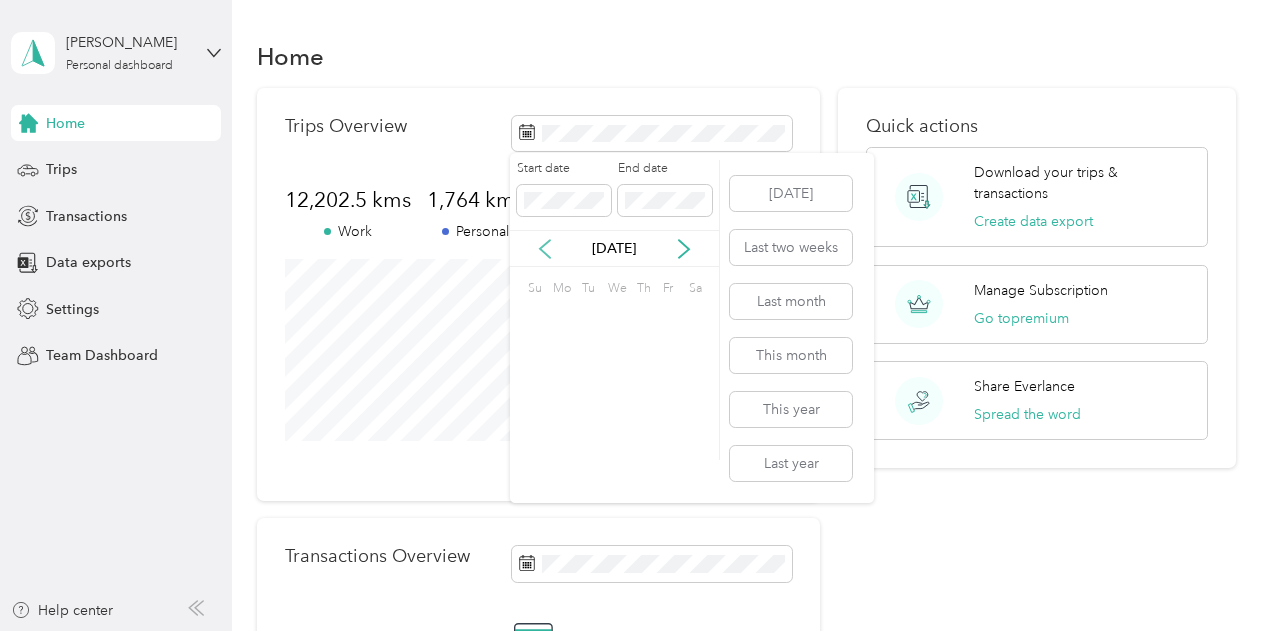 click 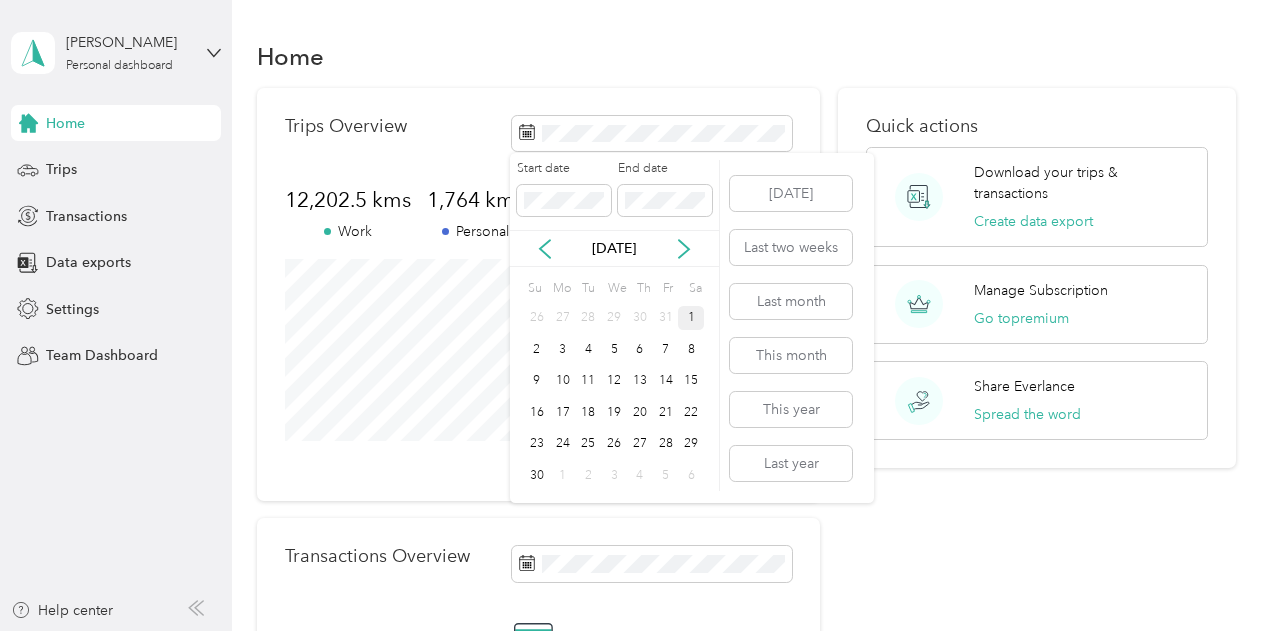 click on "1" at bounding box center (691, 318) 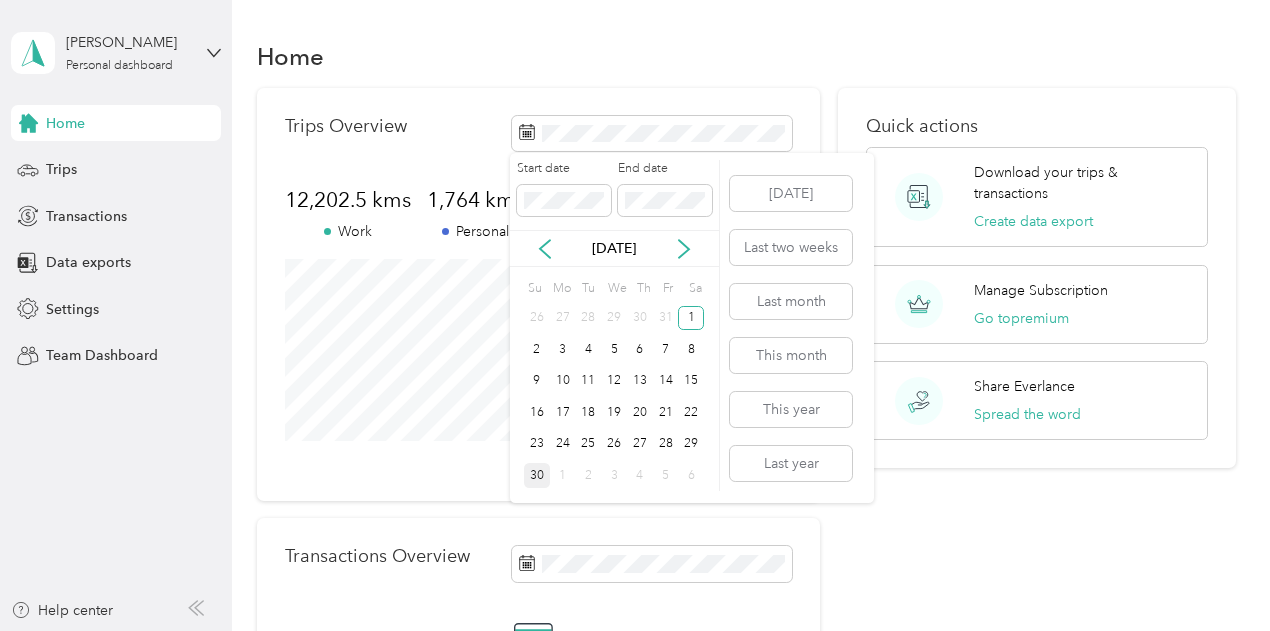 click on "30" at bounding box center [537, 475] 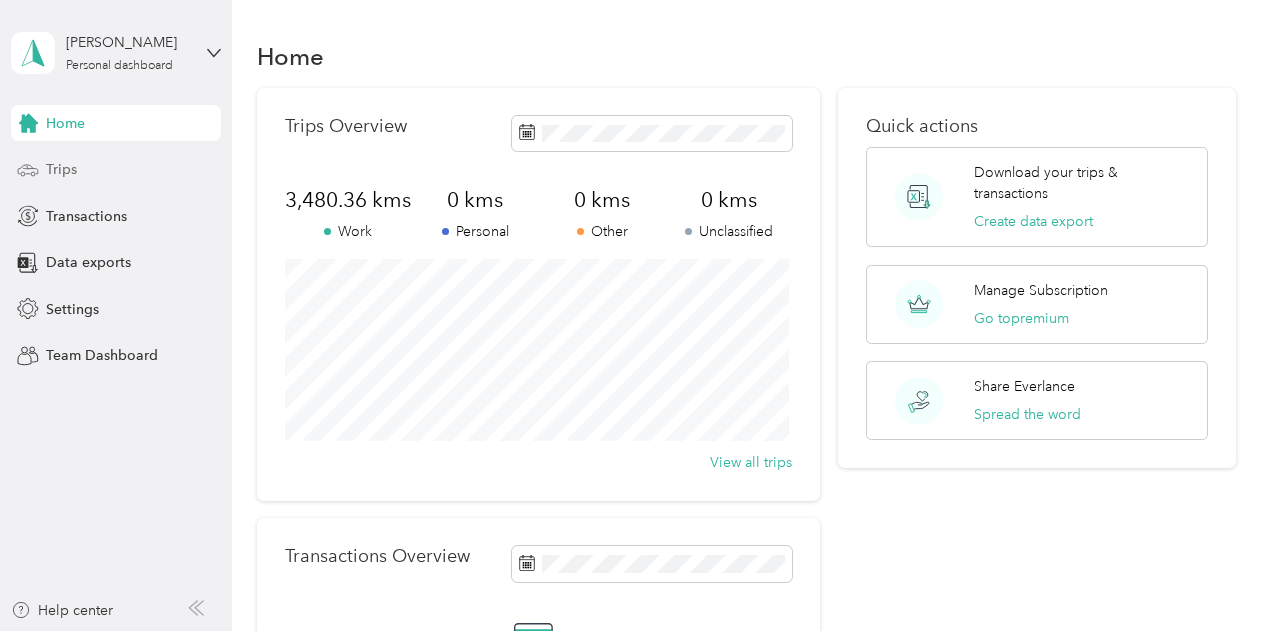 click on "Trips" at bounding box center [116, 170] 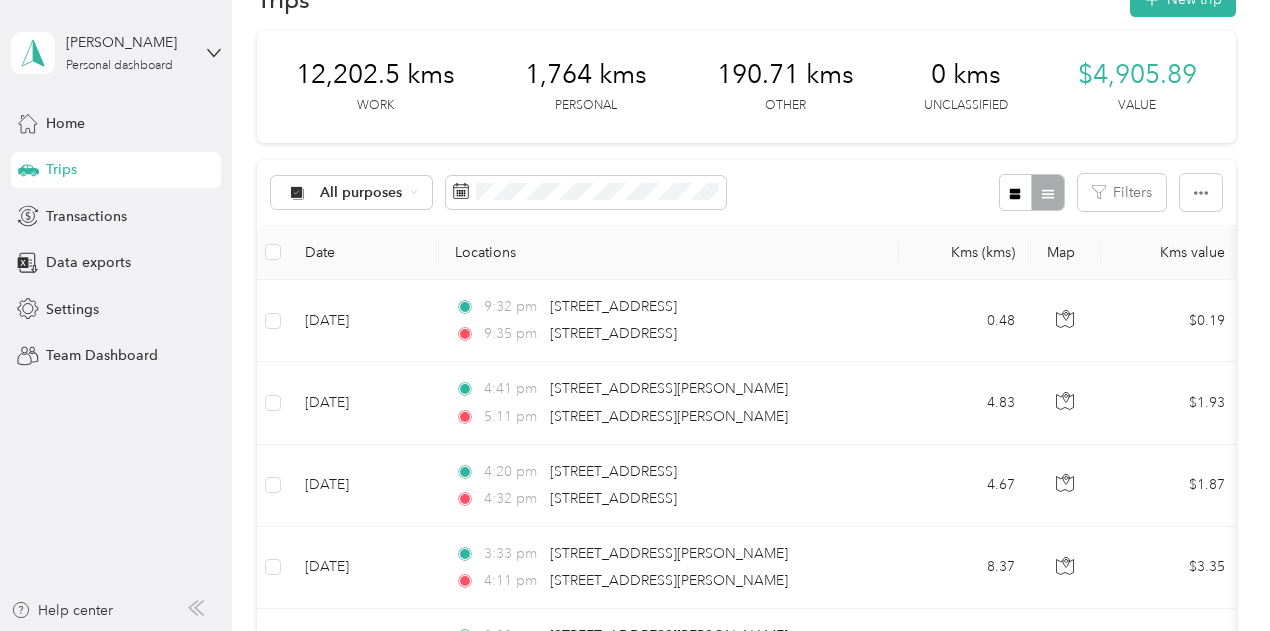 scroll, scrollTop: 112, scrollLeft: 0, axis: vertical 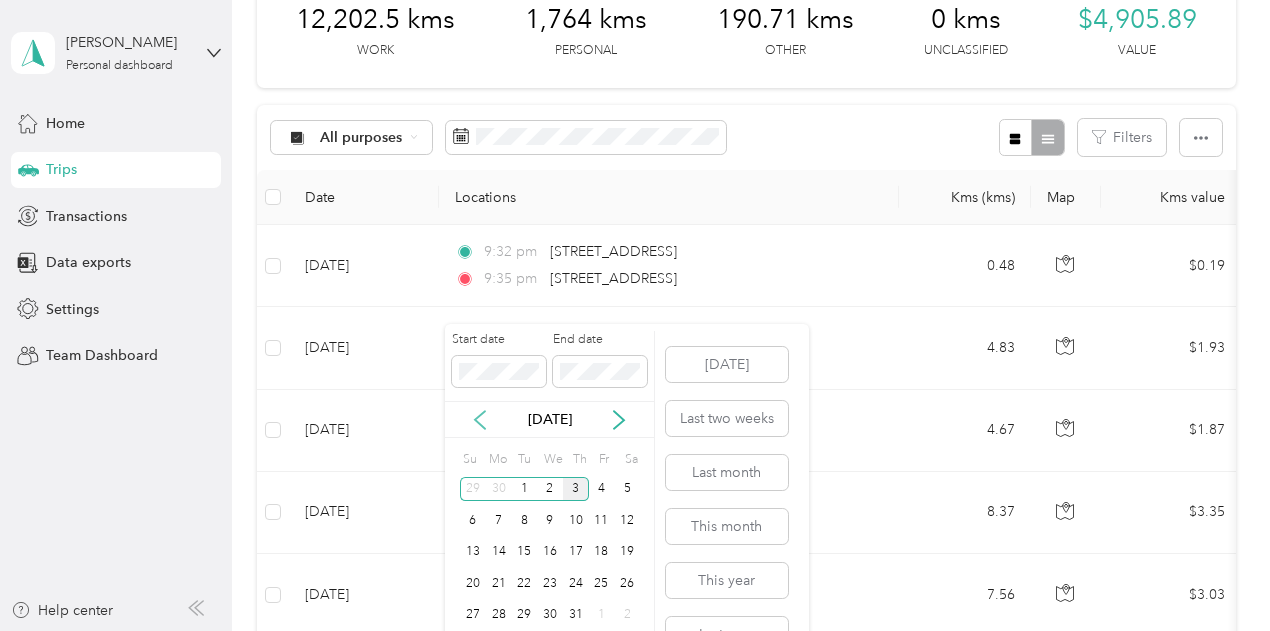 click 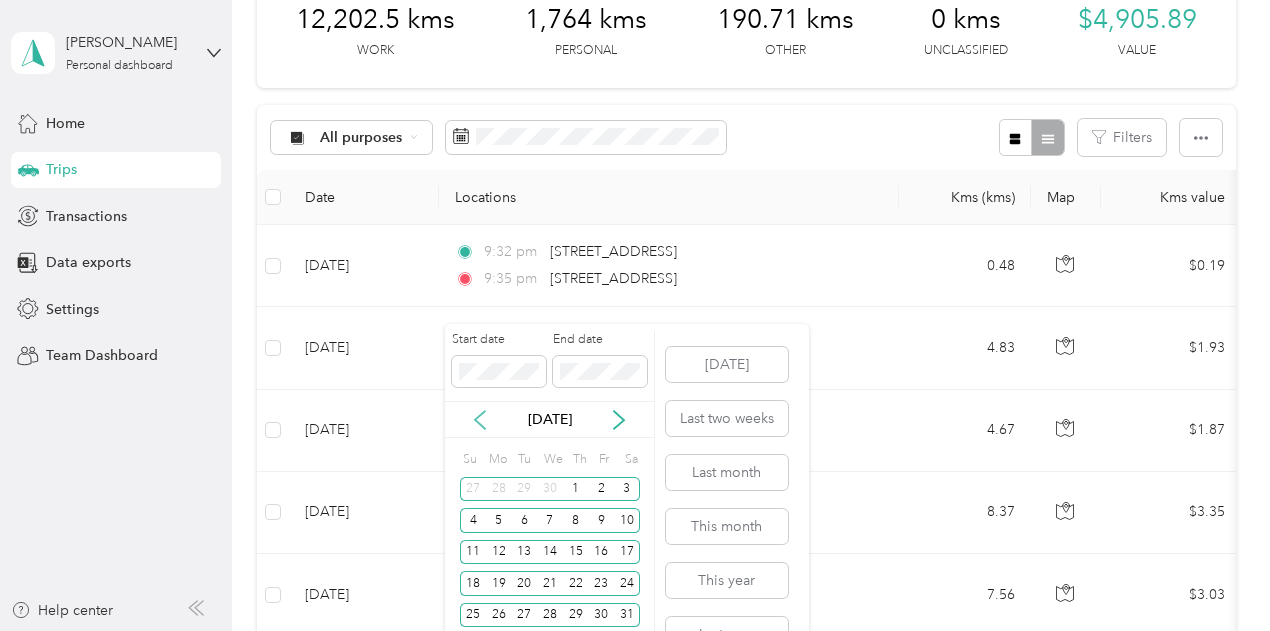 click 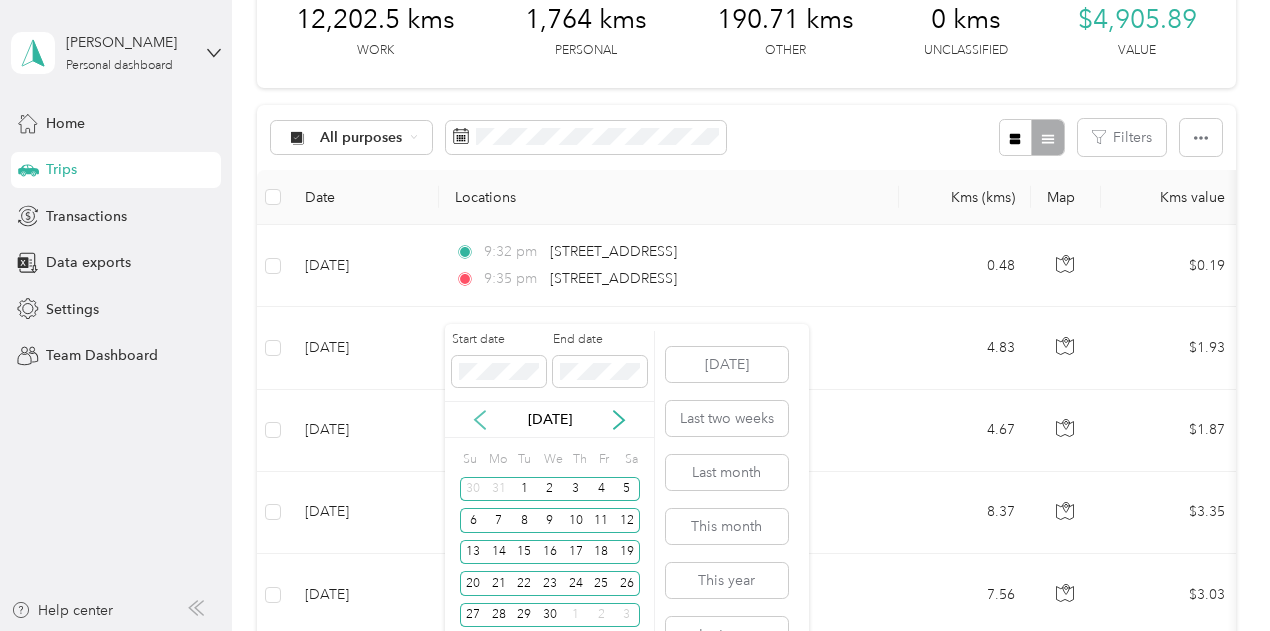 click 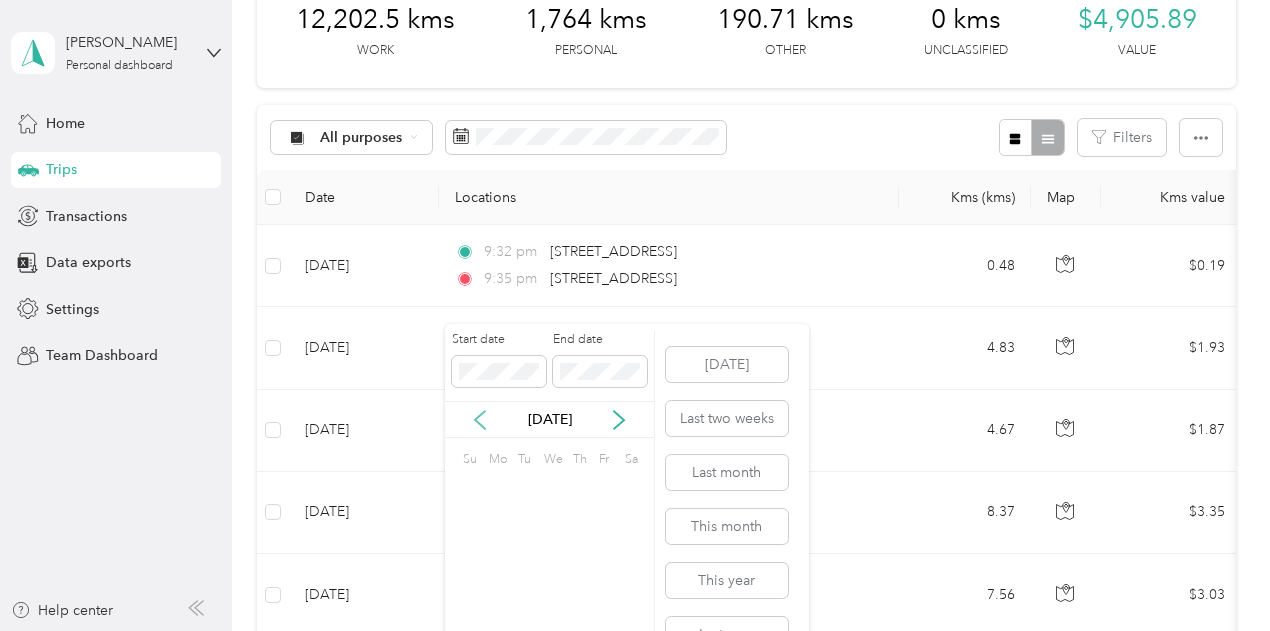 click 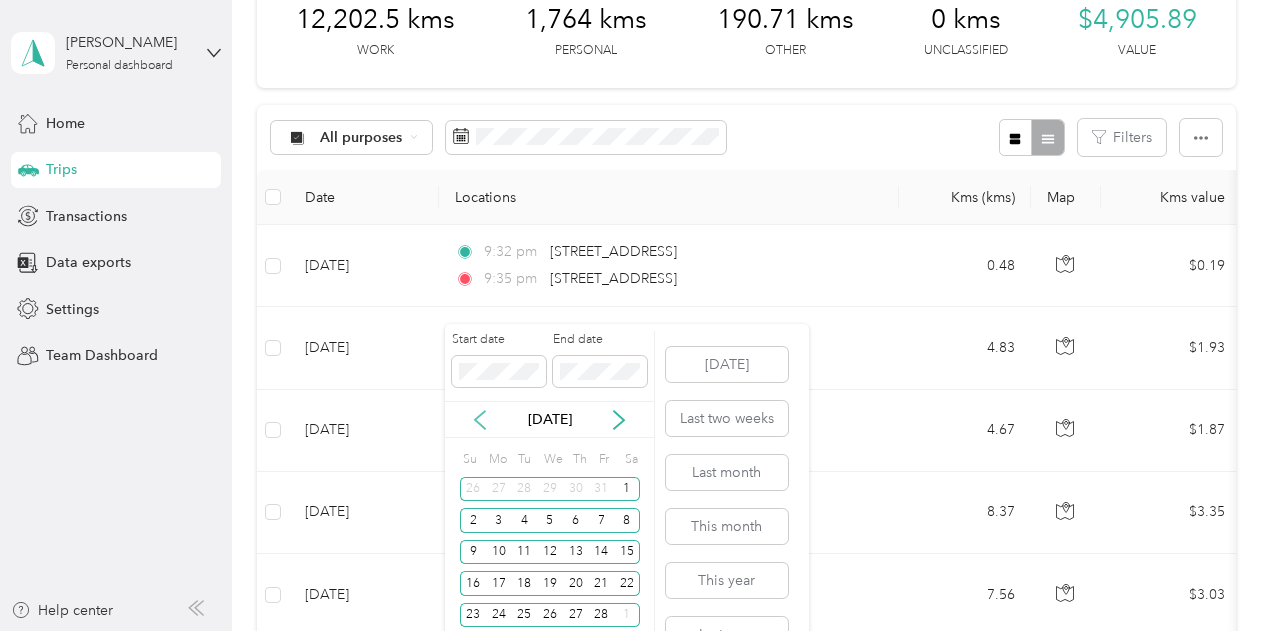 click 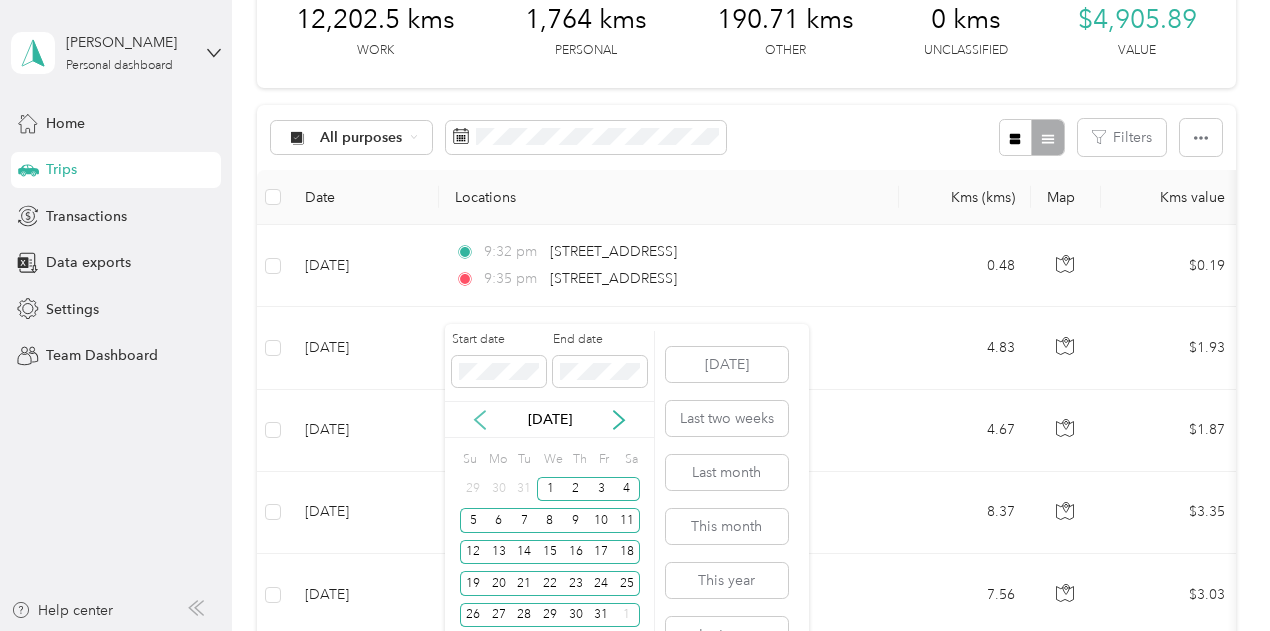 click 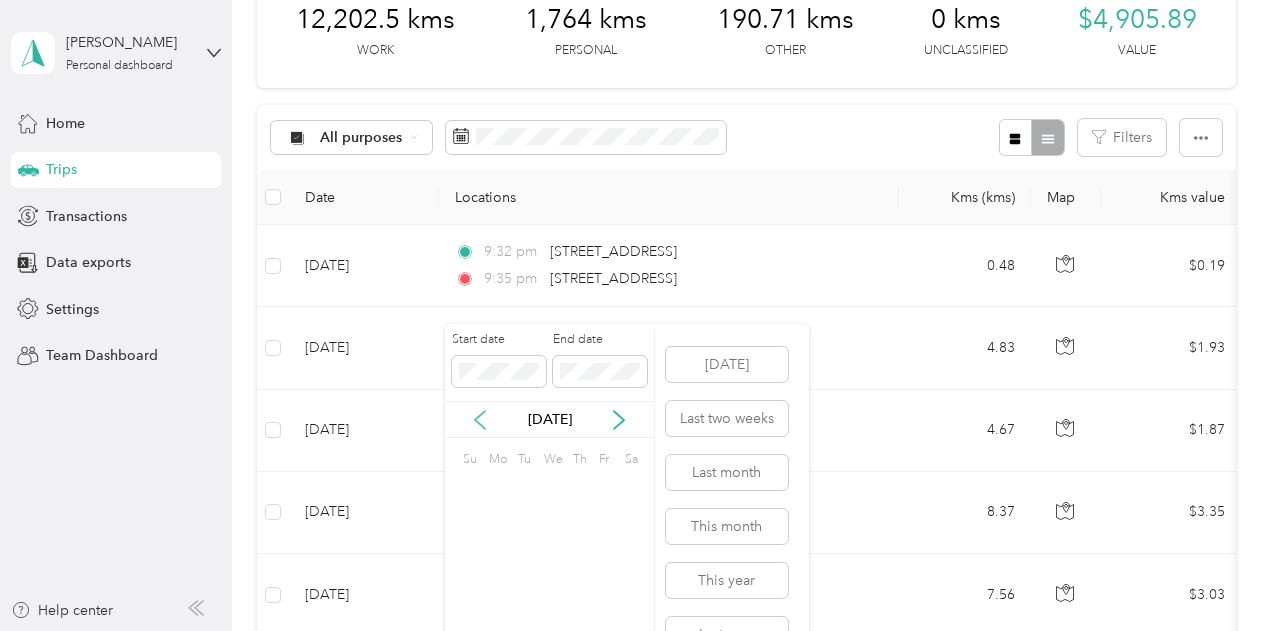 click 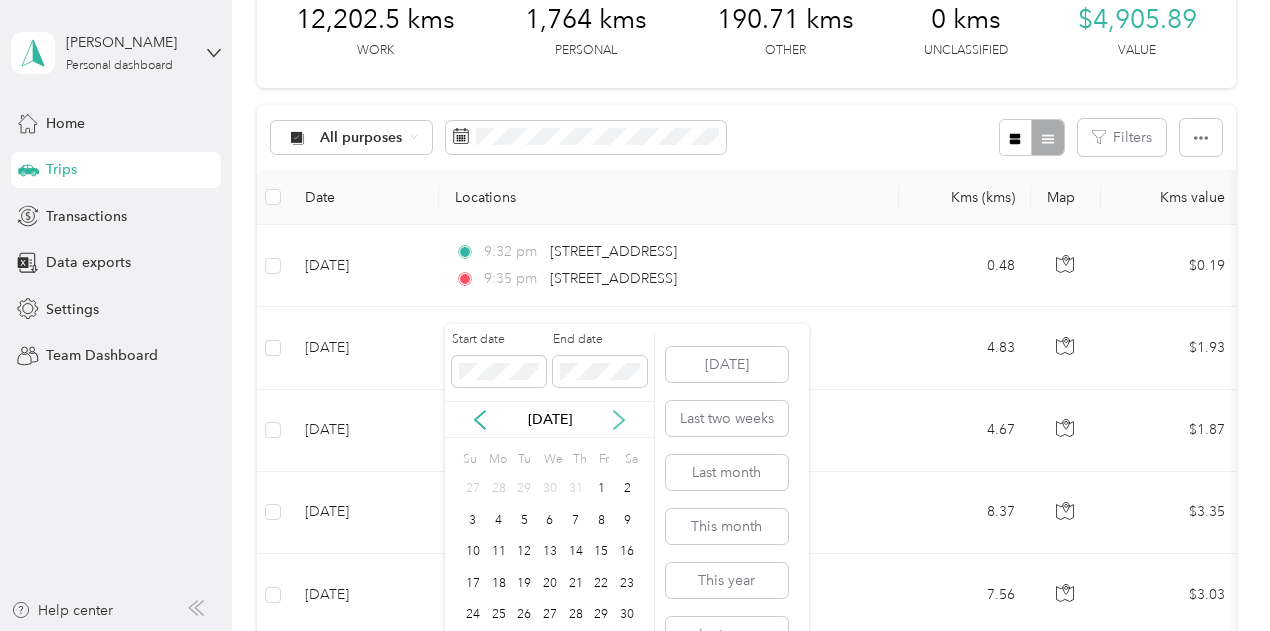 click 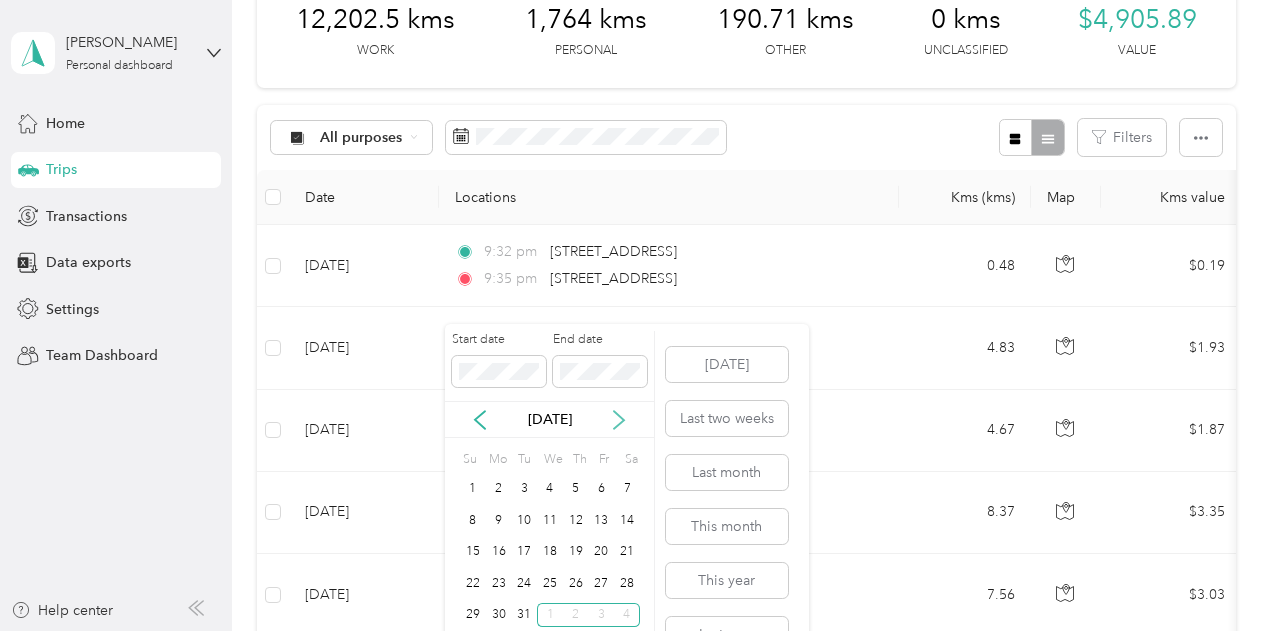 click 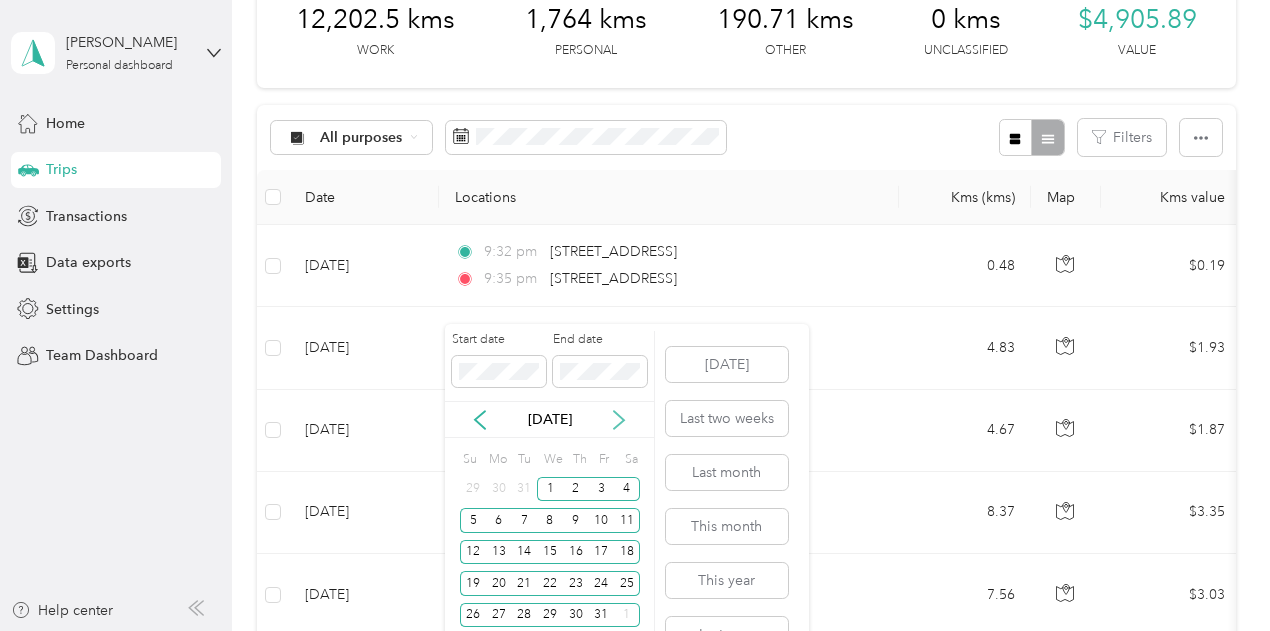 click 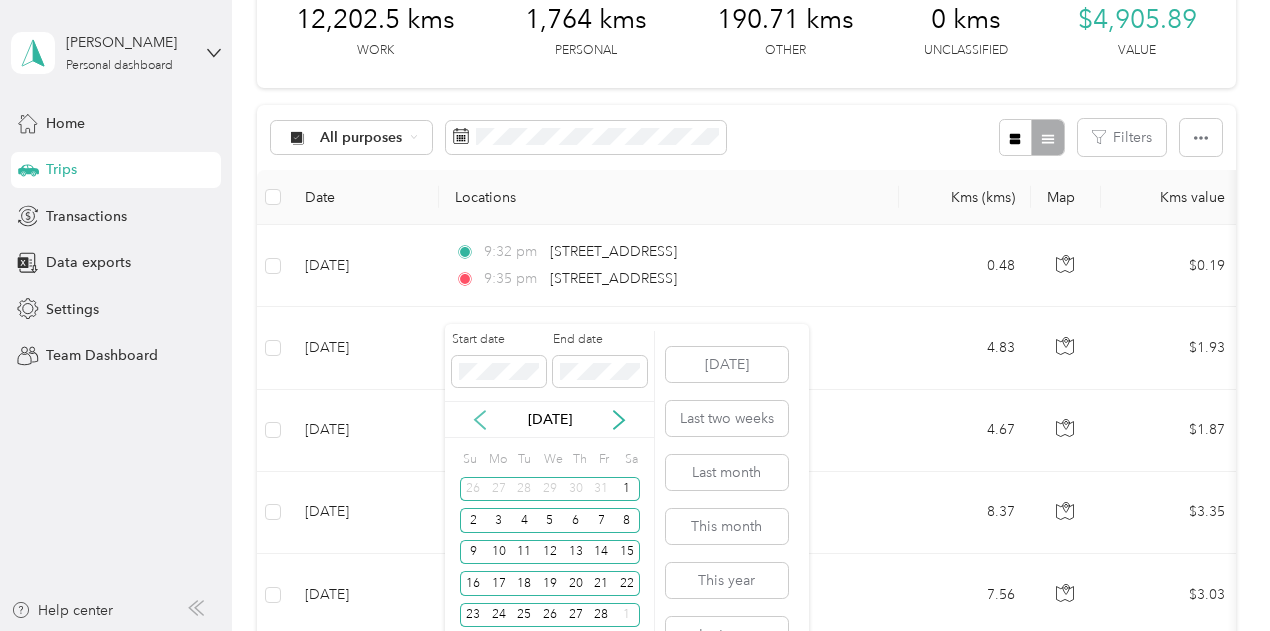 click 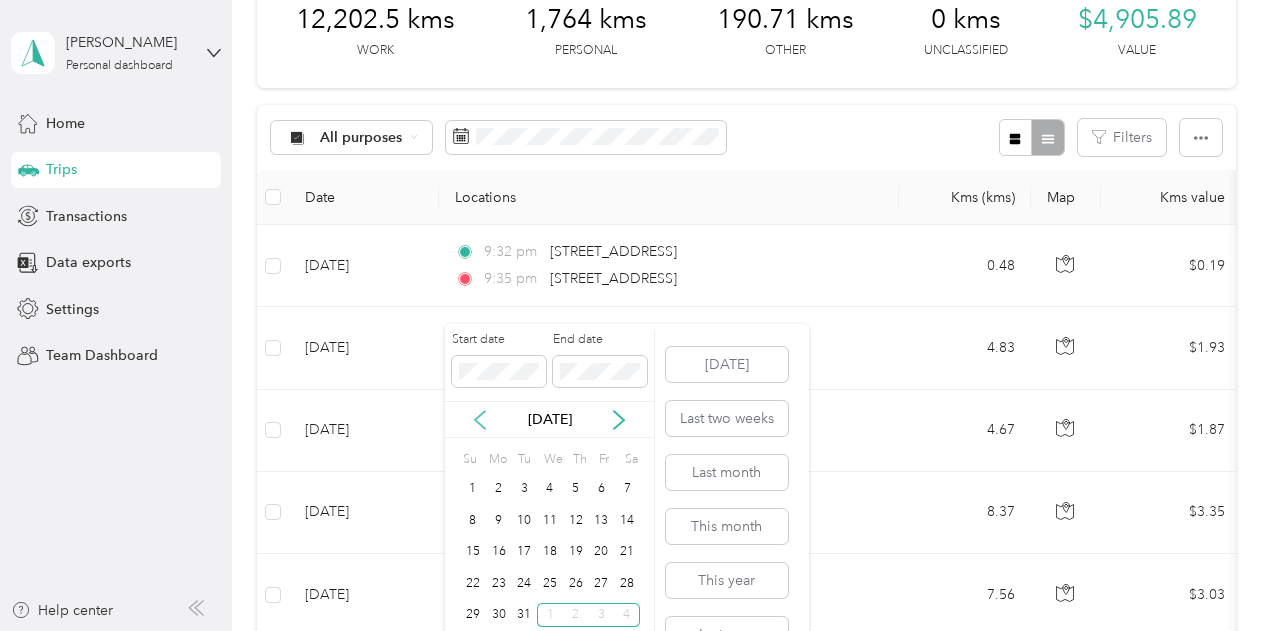 click 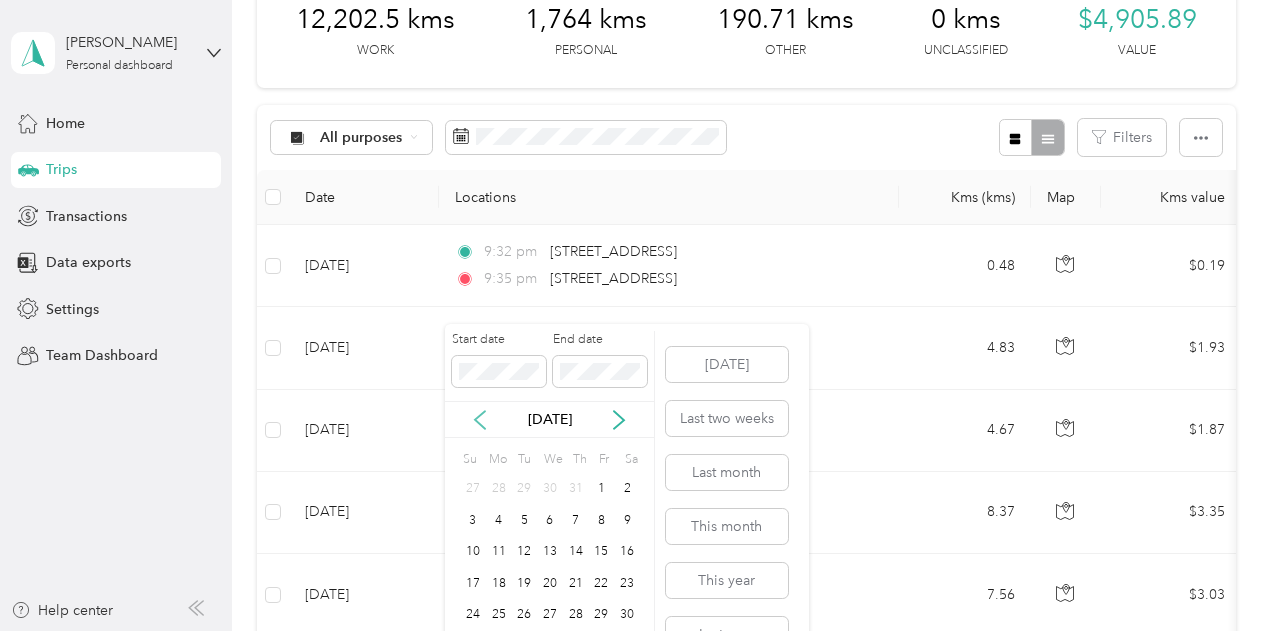 click 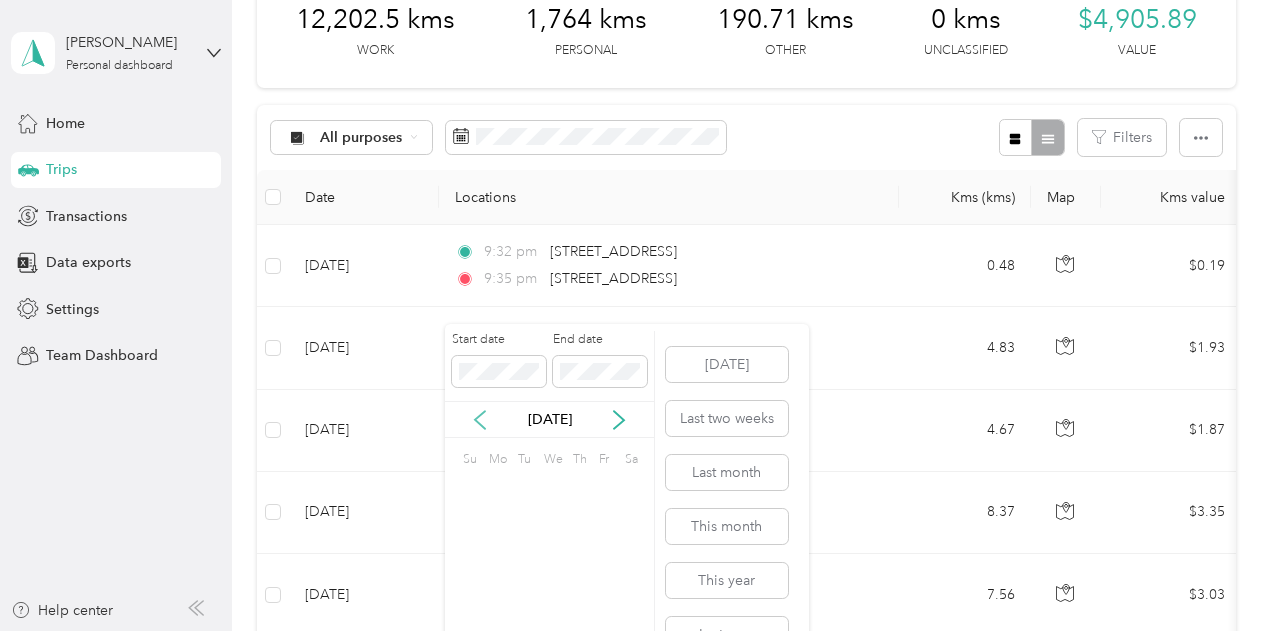 click 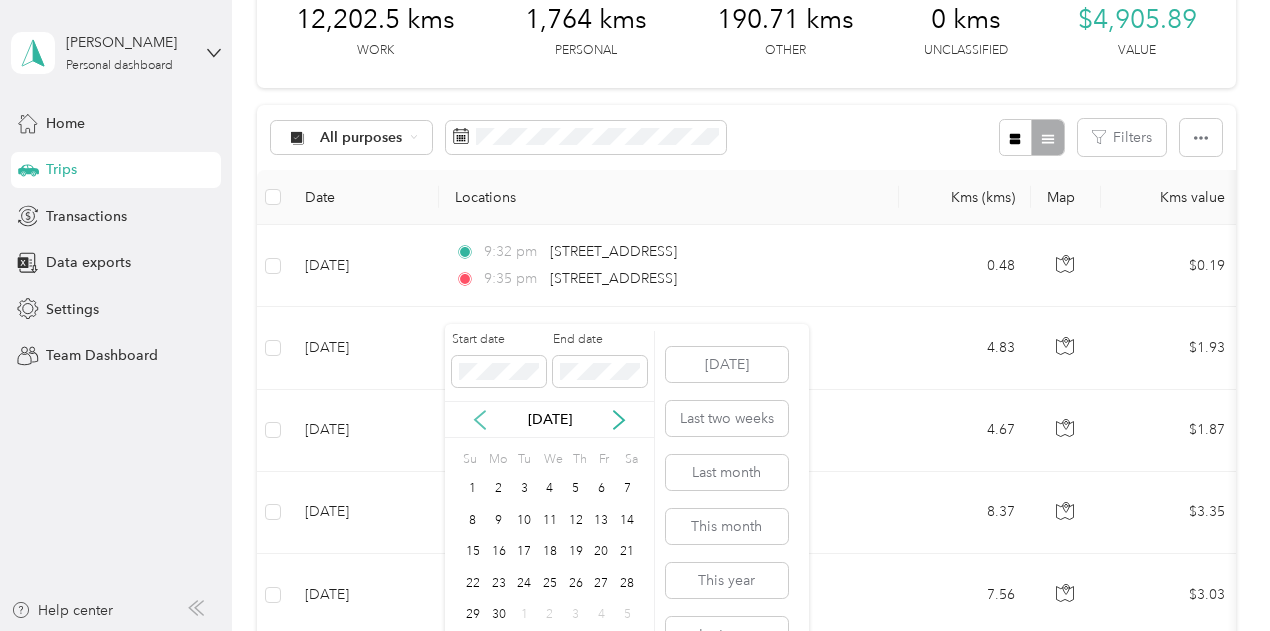 click 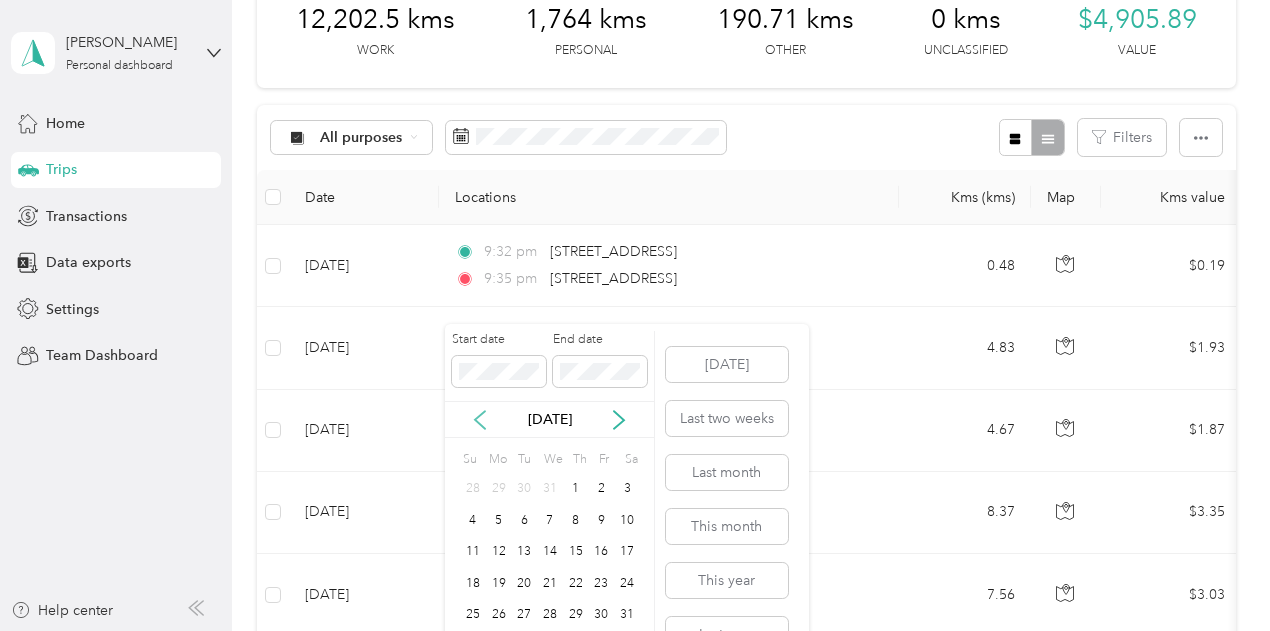 click 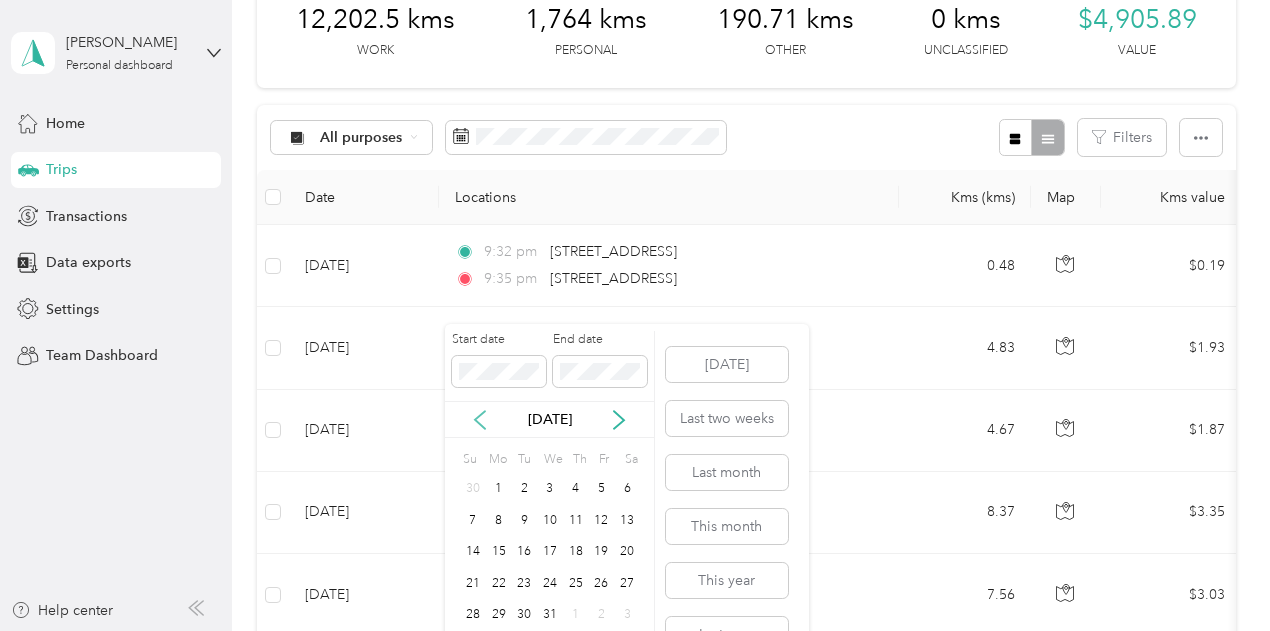 click 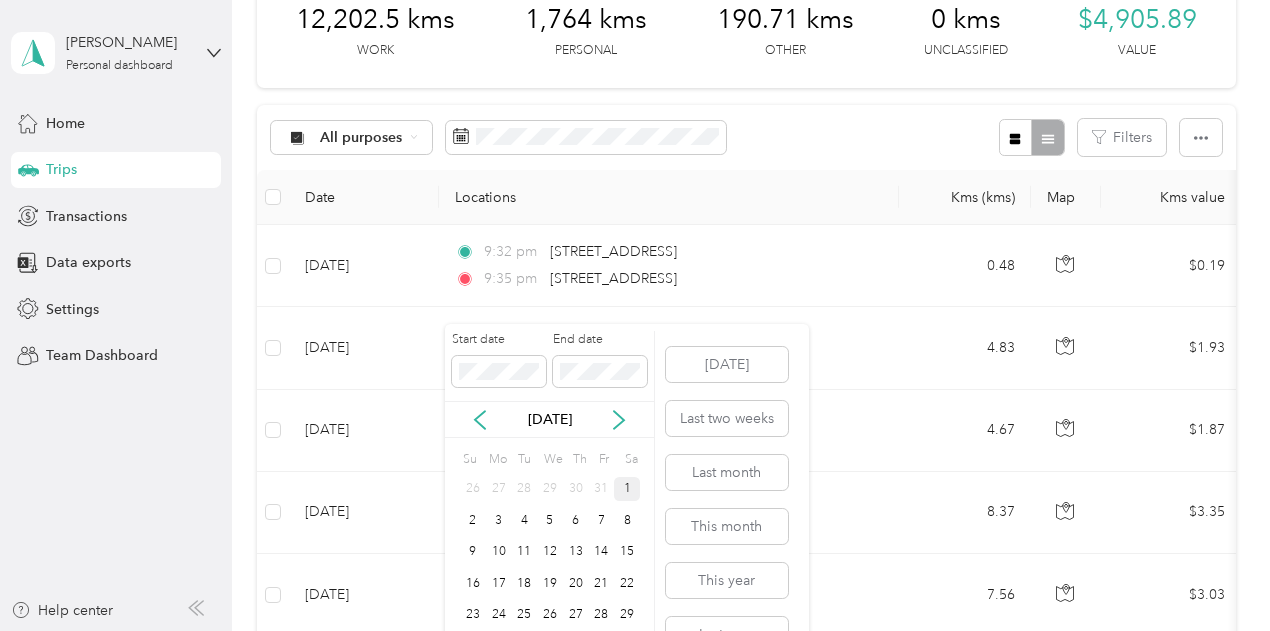 click on "1" at bounding box center (627, 489) 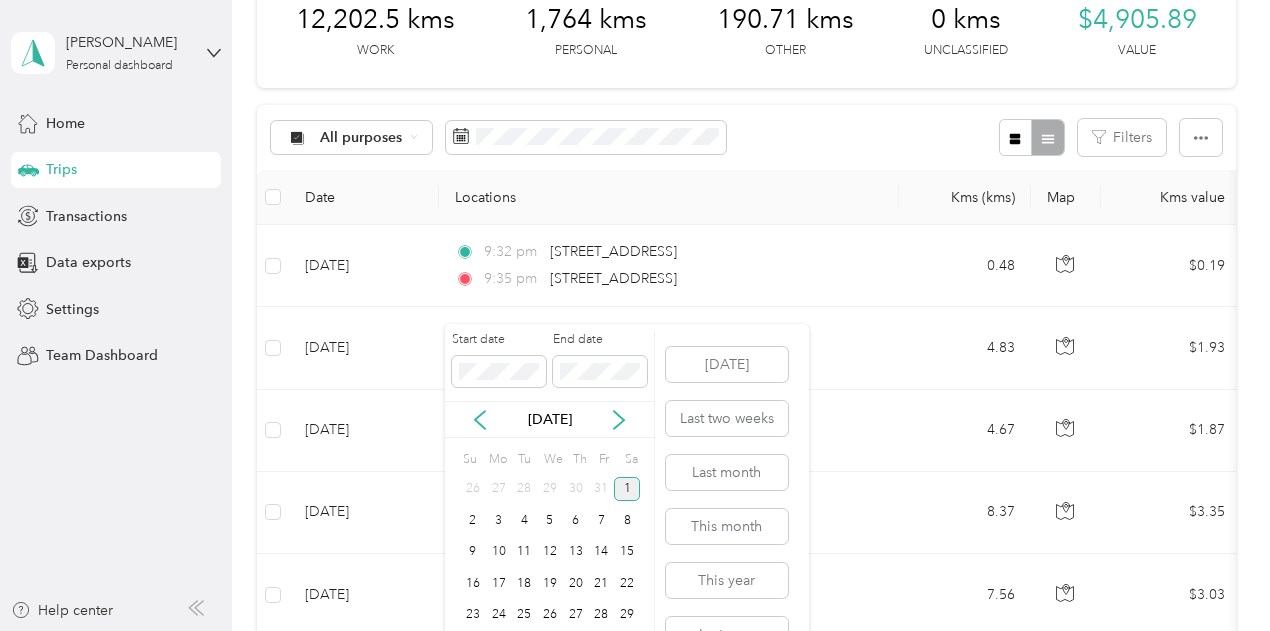 scroll, scrollTop: 43, scrollLeft: 0, axis: vertical 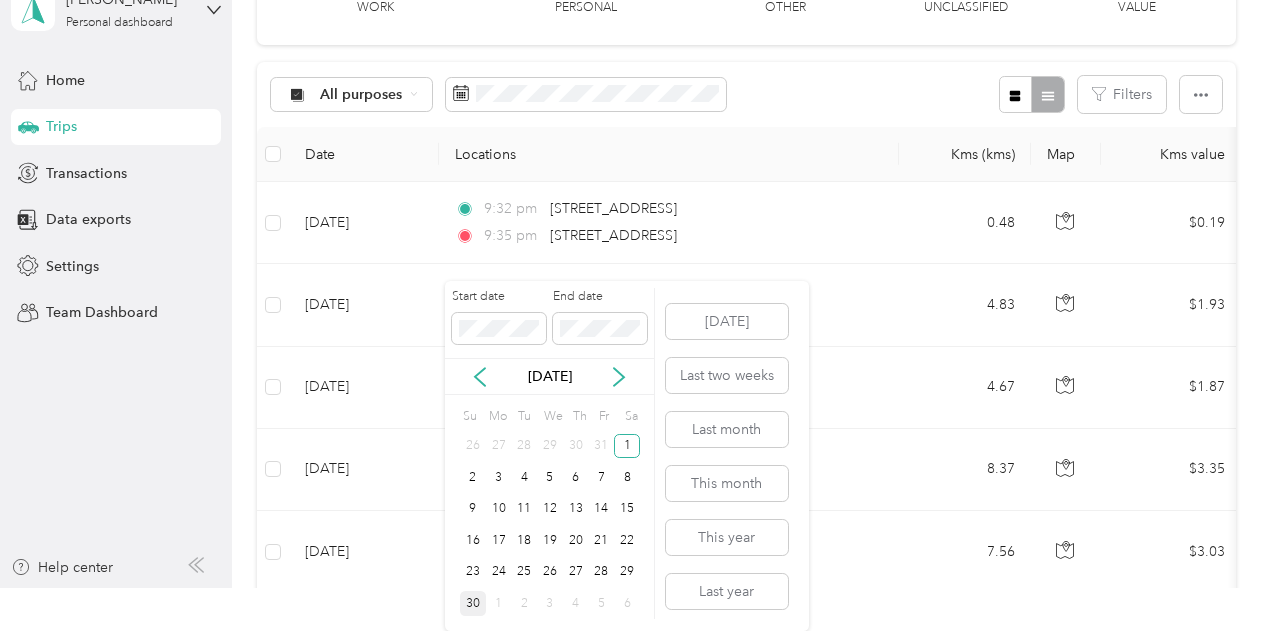 click on "30" at bounding box center (473, 603) 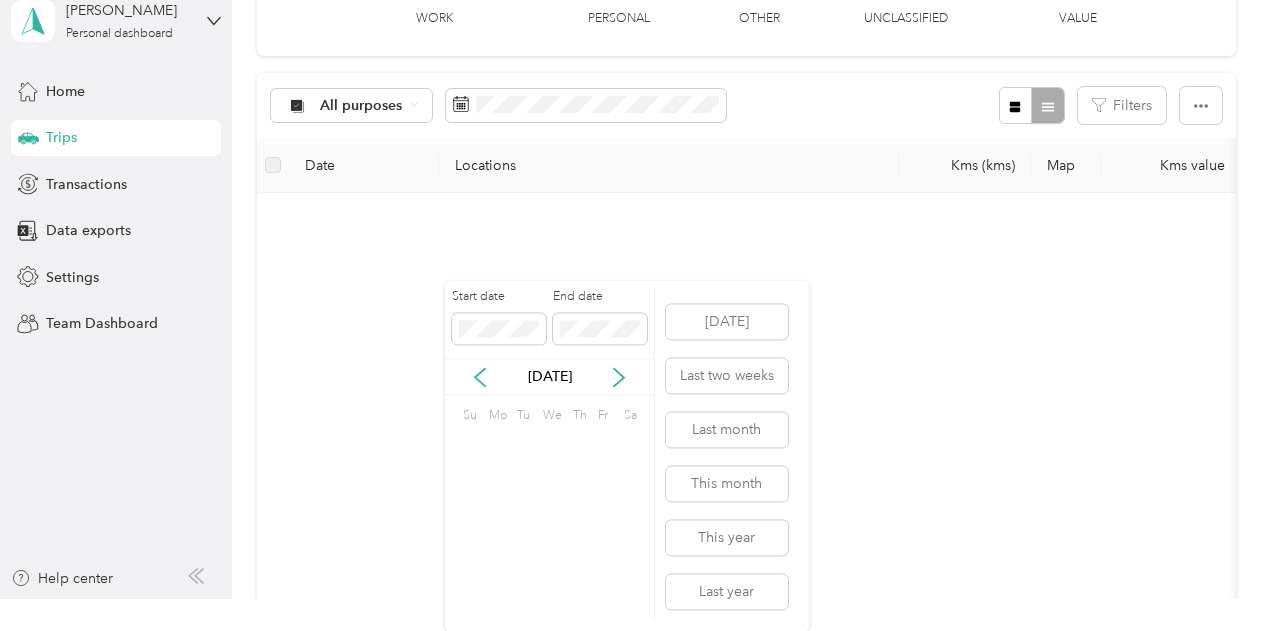 scroll, scrollTop: 0, scrollLeft: 0, axis: both 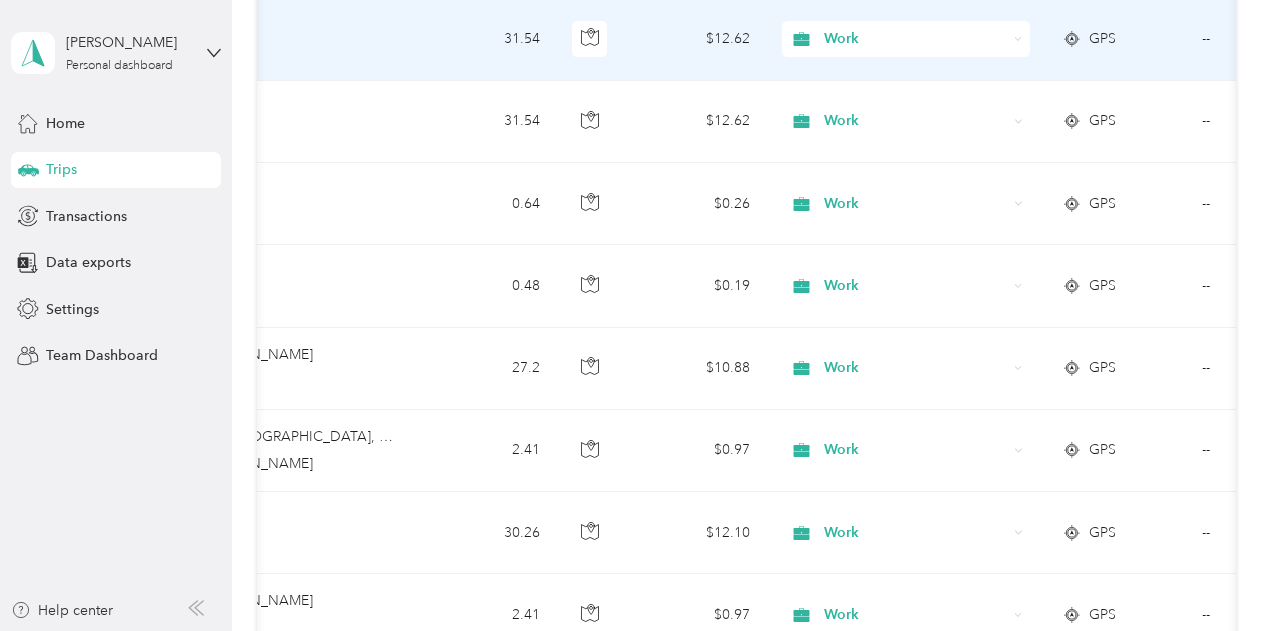 click on "Work" at bounding box center (915, 39) 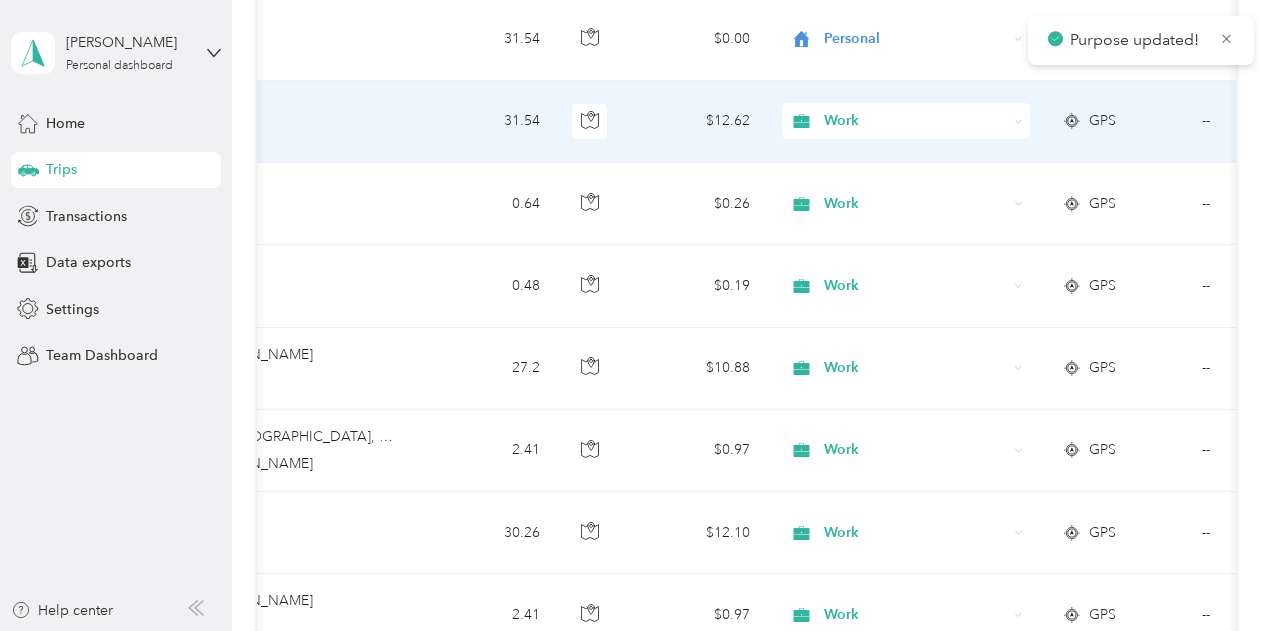 click on "Work" at bounding box center (915, 121) 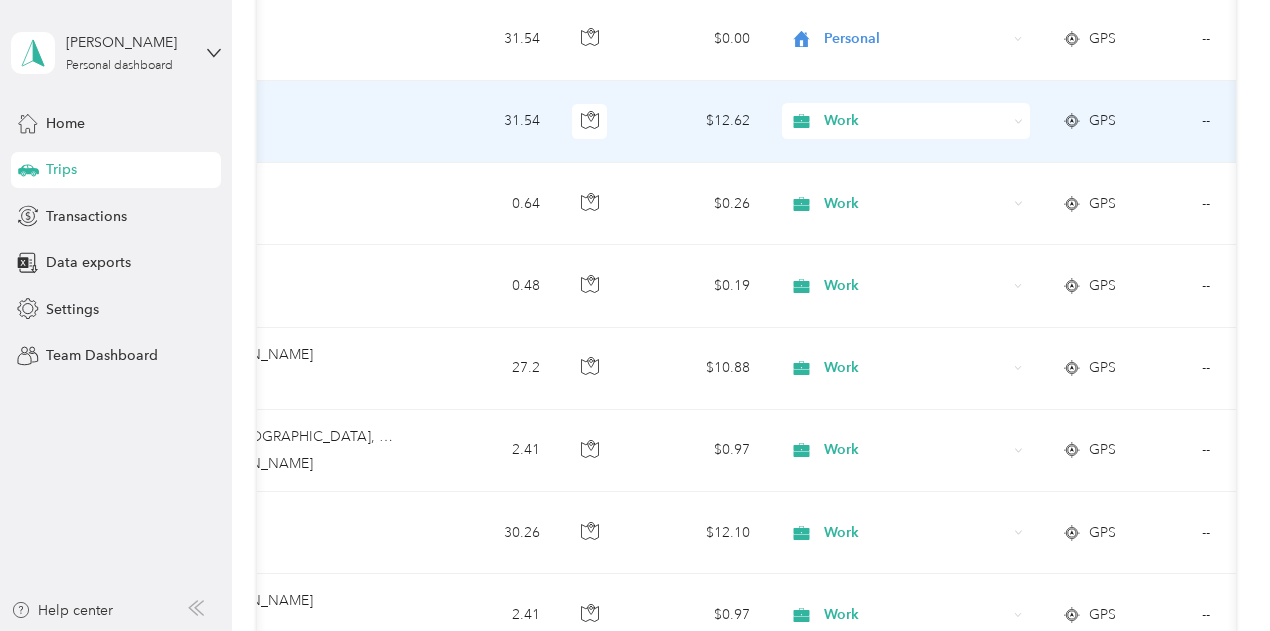 click on "Personal" at bounding box center [923, 350] 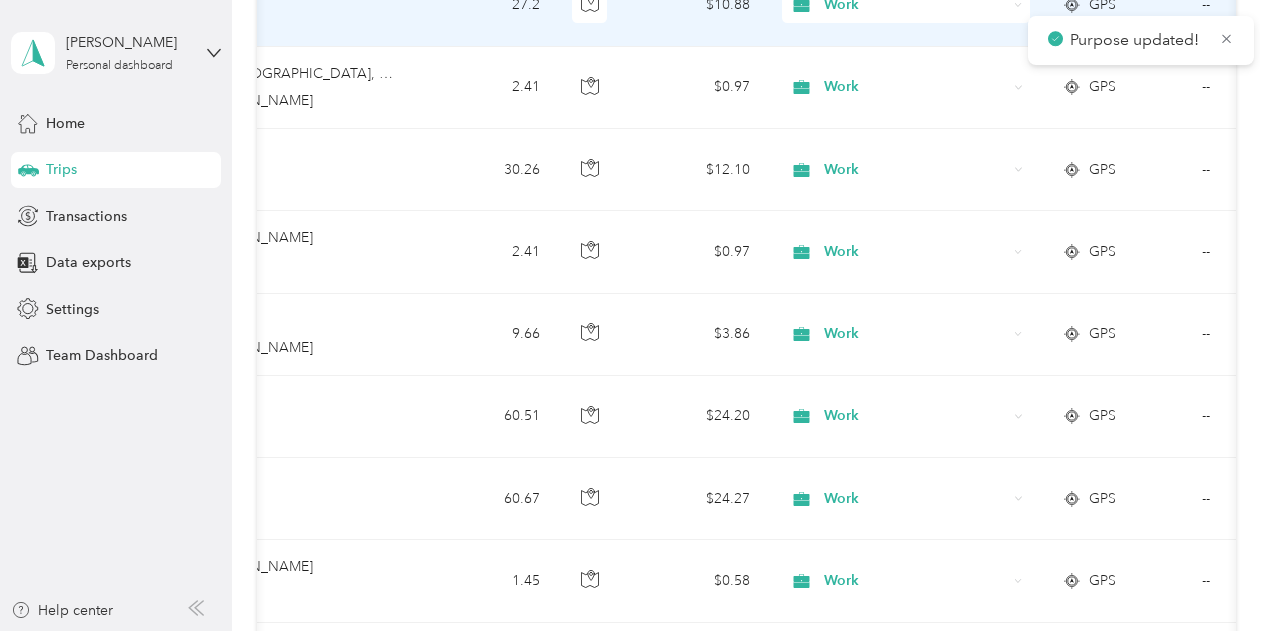 scroll, scrollTop: 867, scrollLeft: 0, axis: vertical 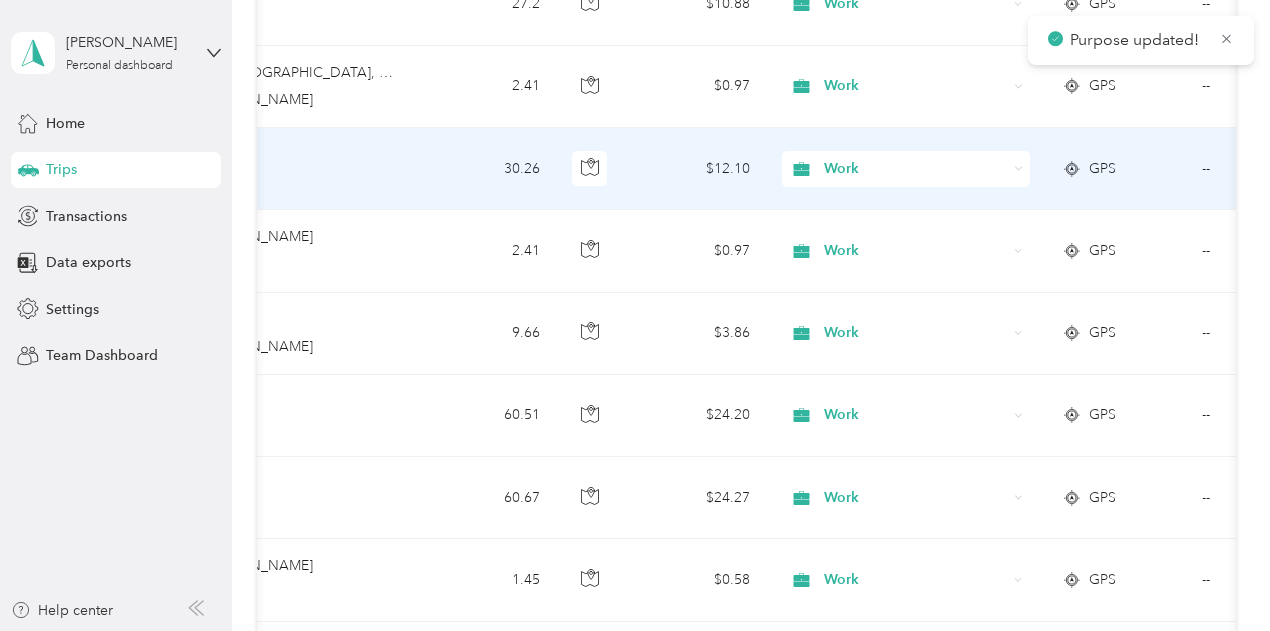 click on "Work" at bounding box center [915, 169] 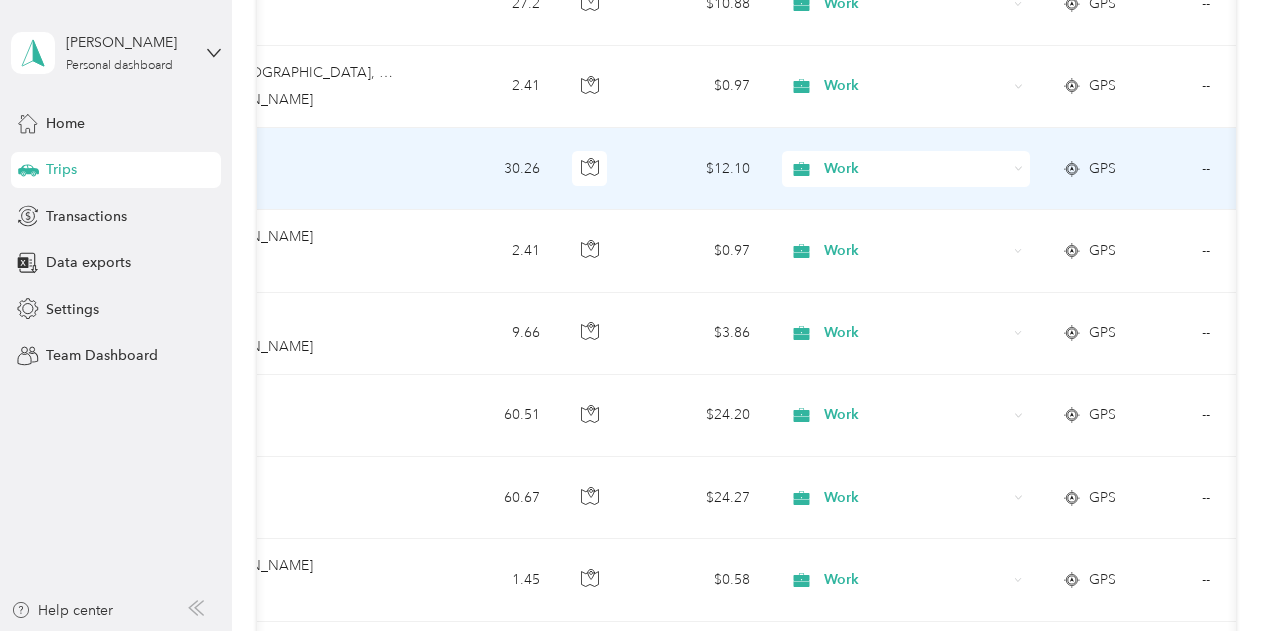click on "Personal" at bounding box center [905, 77] 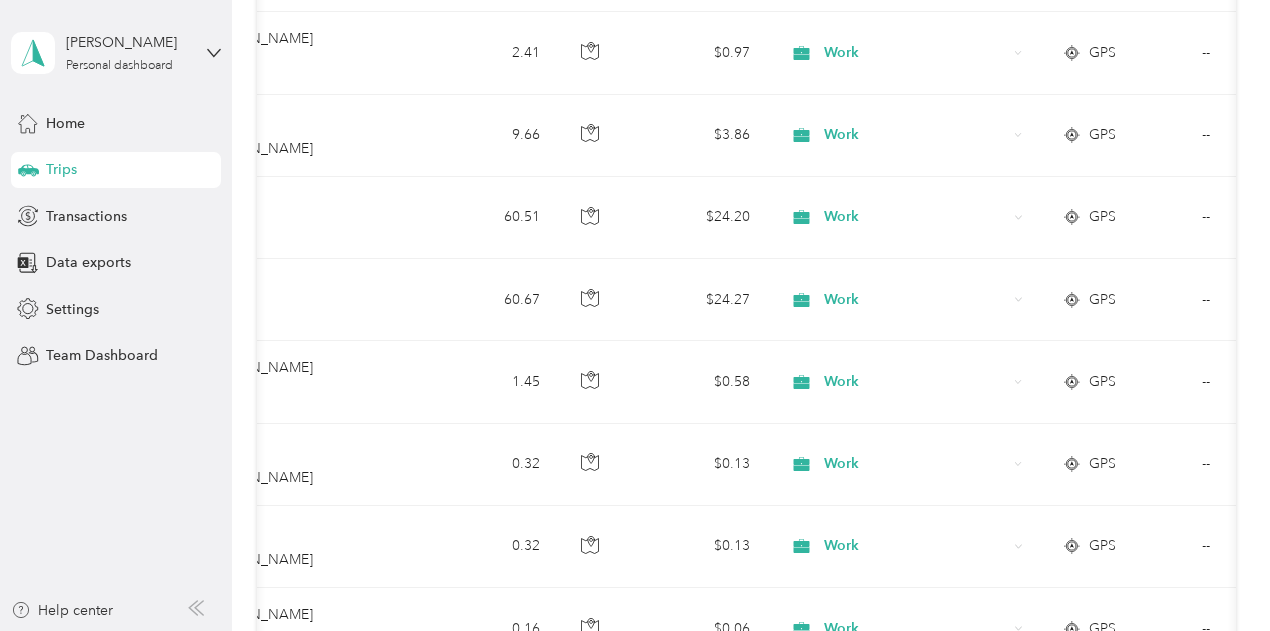 scroll, scrollTop: 1067, scrollLeft: 0, axis: vertical 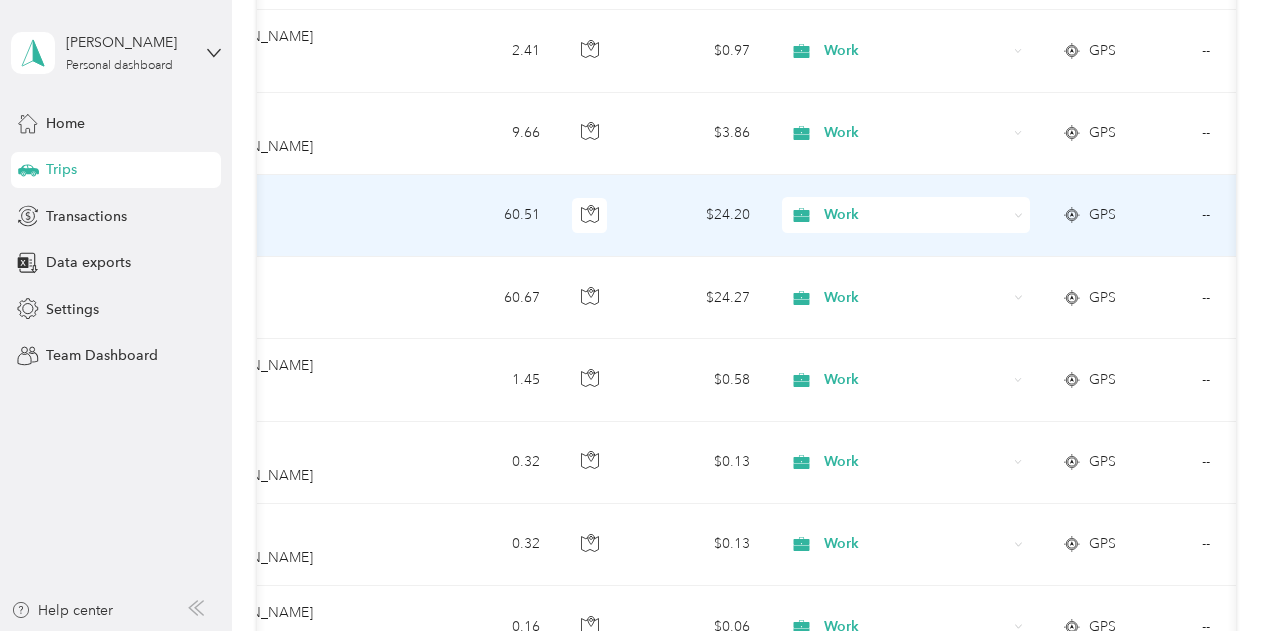 click on "Work" at bounding box center [915, 215] 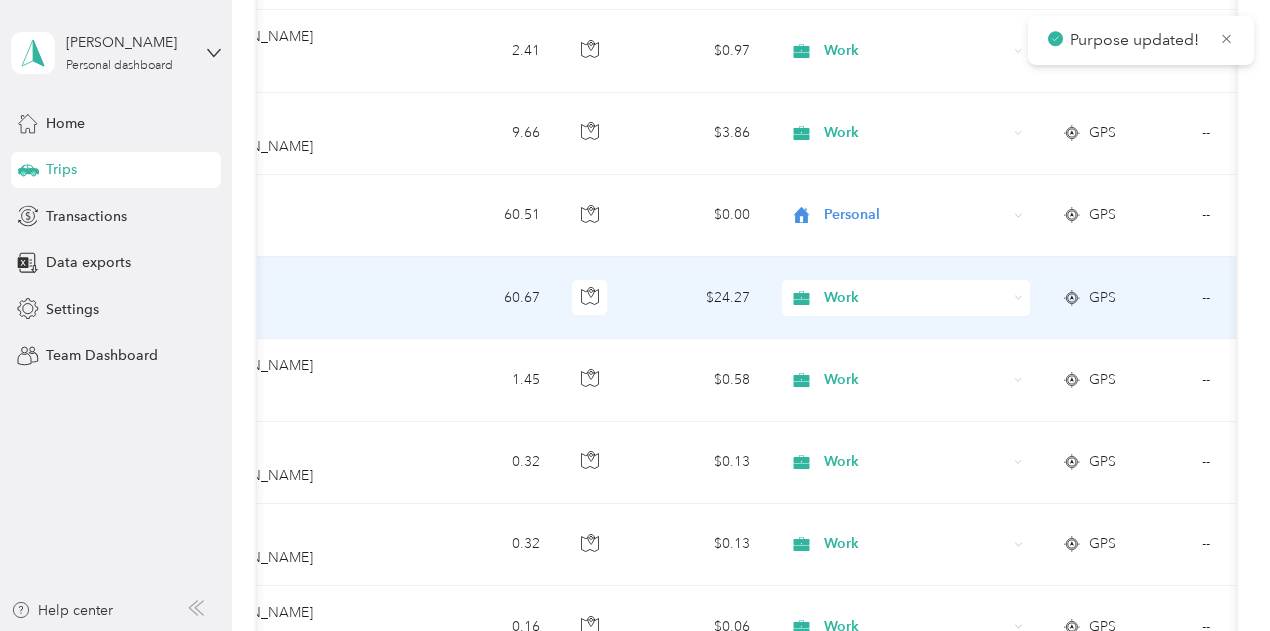 click on "Work" at bounding box center [915, 298] 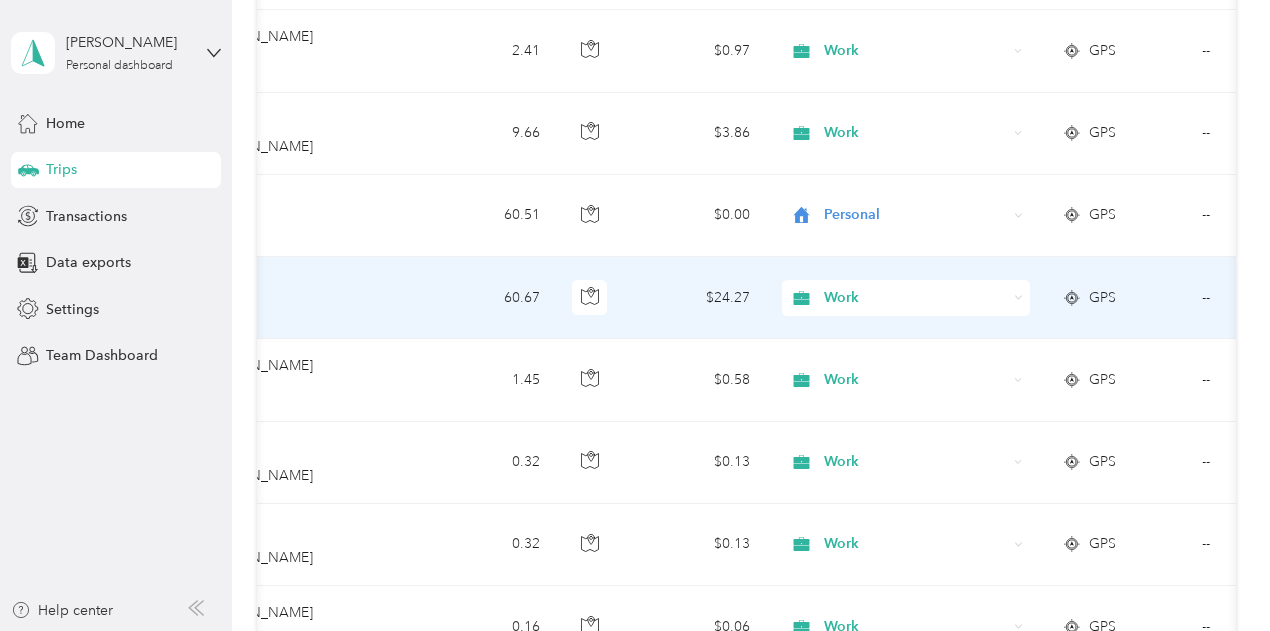 click on "Personal" at bounding box center (905, 206) 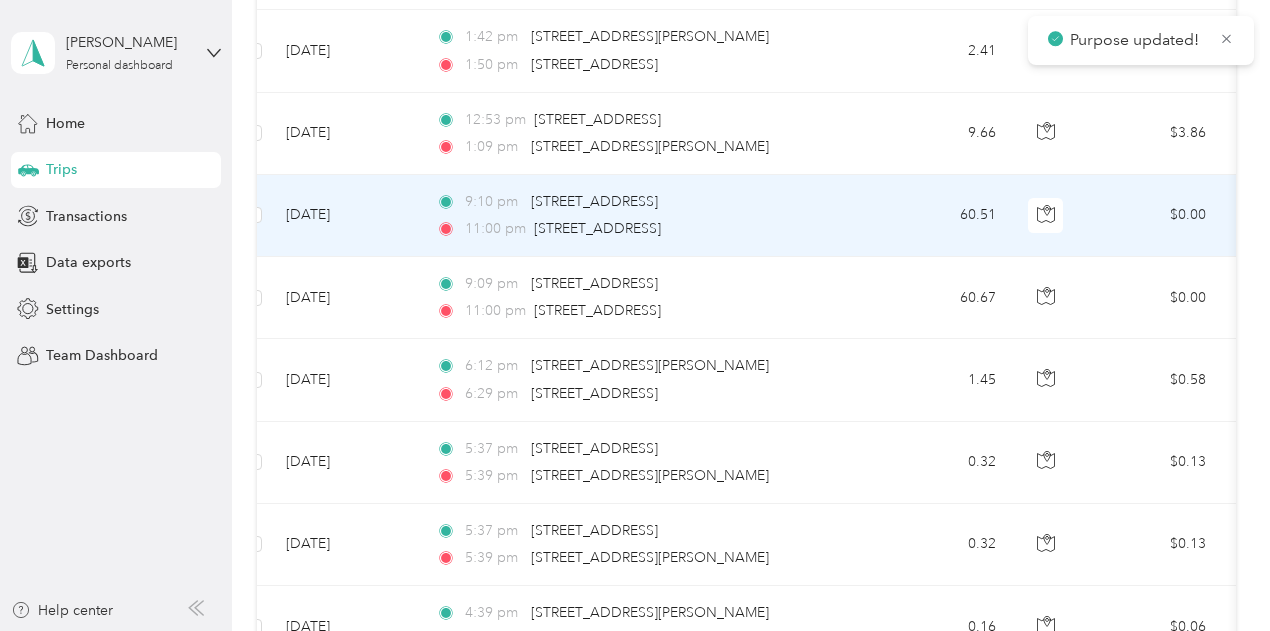 scroll, scrollTop: 0, scrollLeft: 0, axis: both 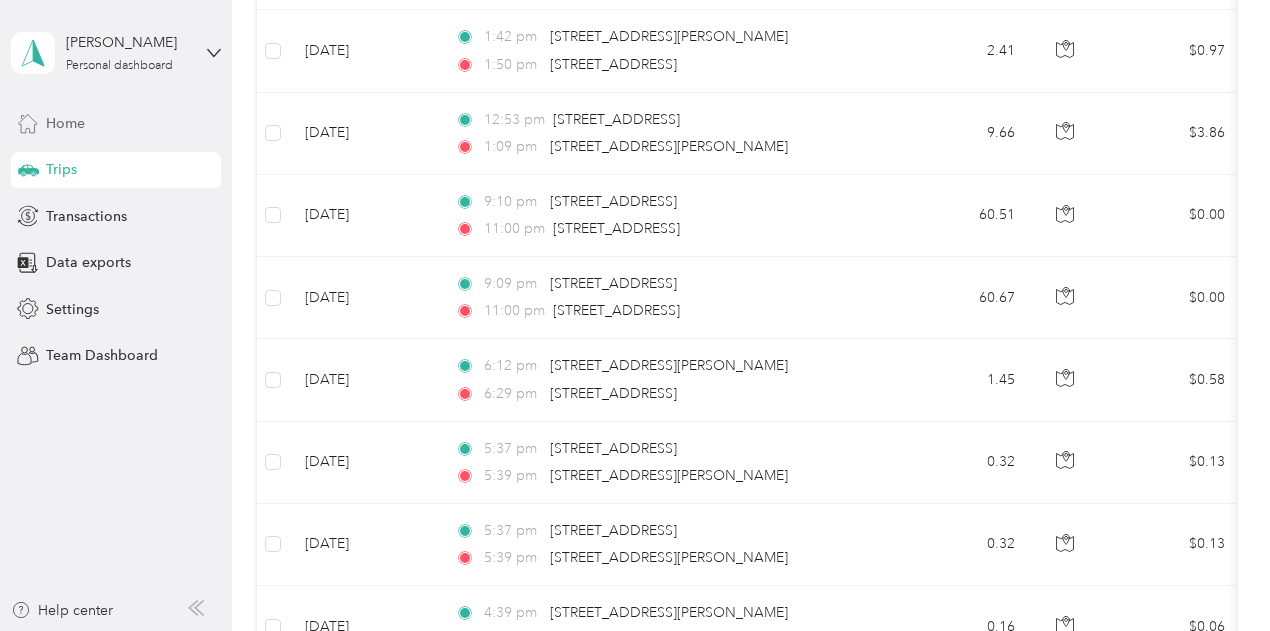 click on "Home" at bounding box center [116, 123] 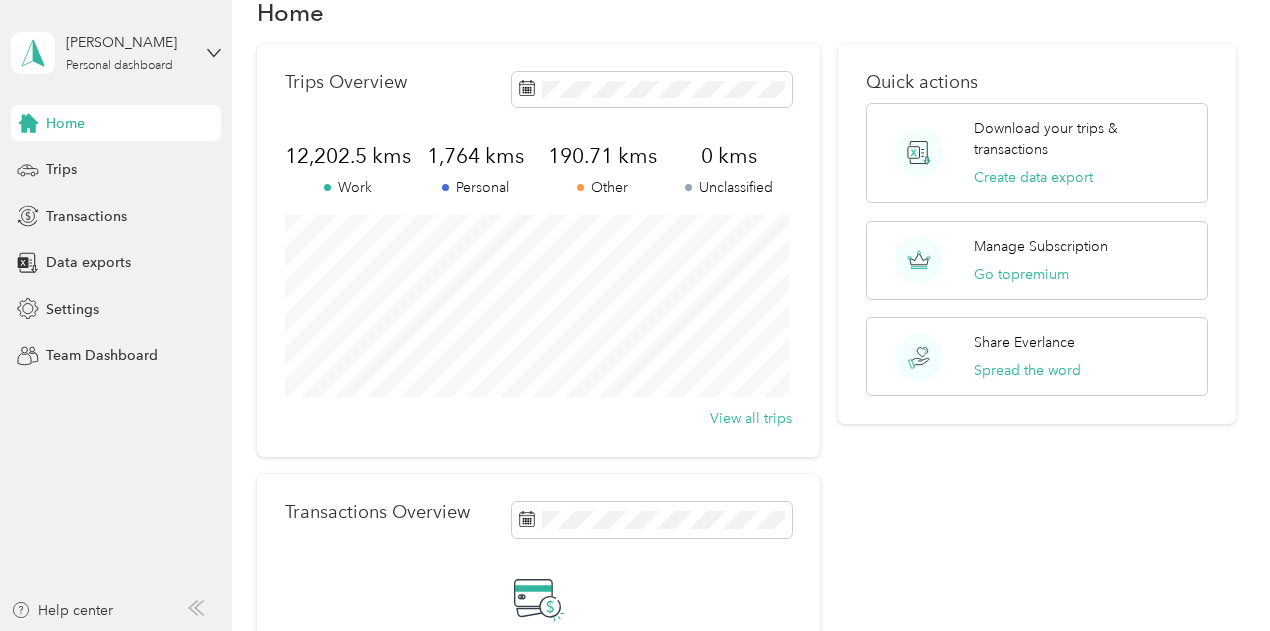 scroll, scrollTop: 0, scrollLeft: 0, axis: both 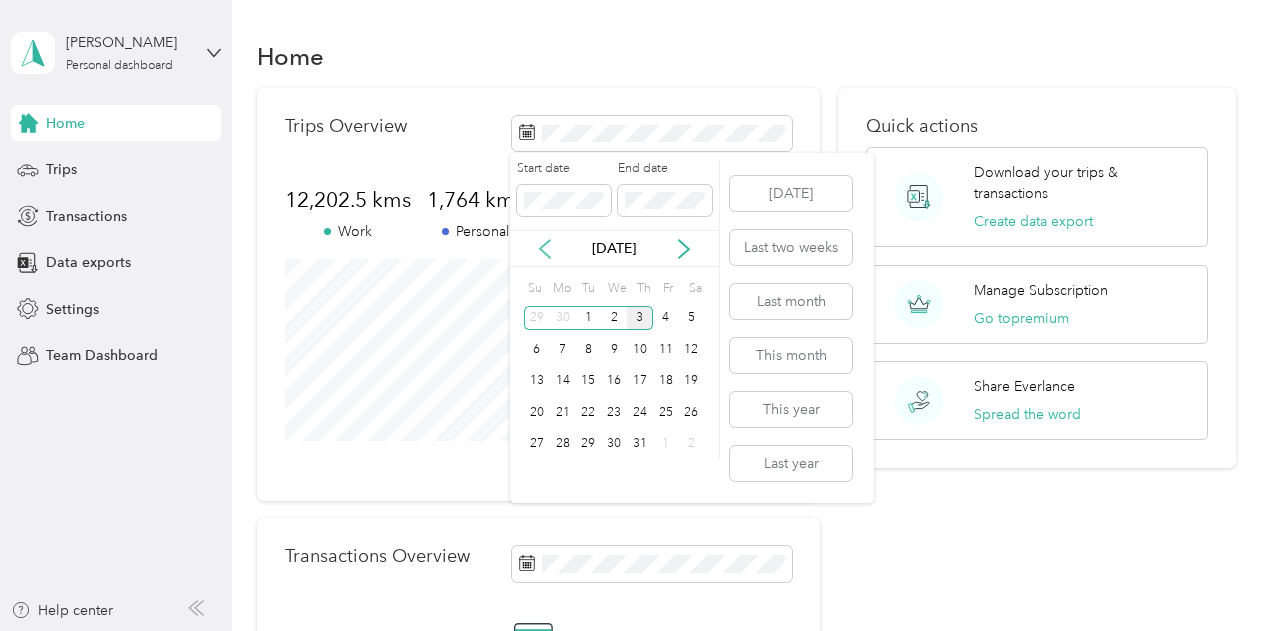 click 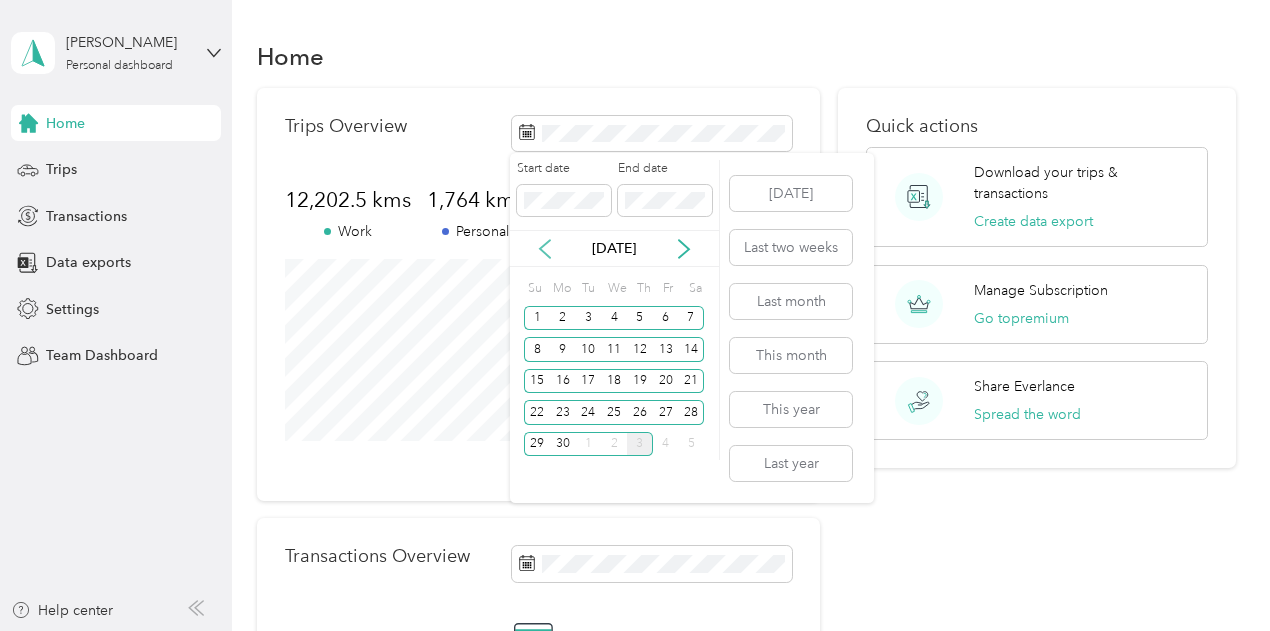click 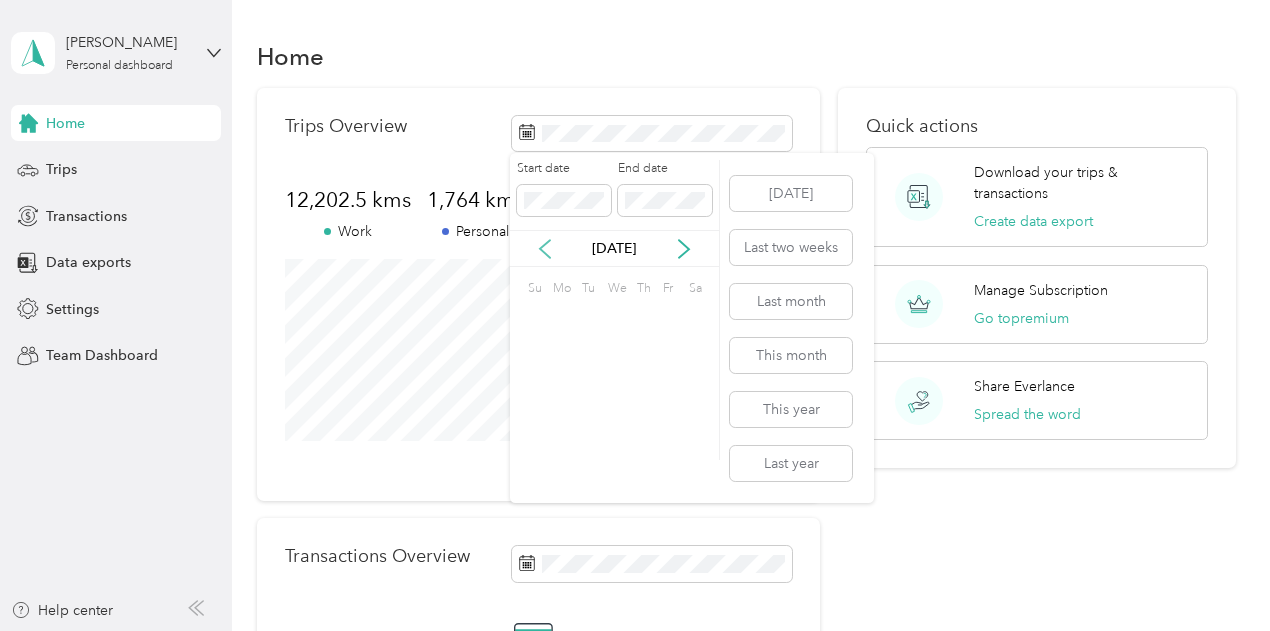 click 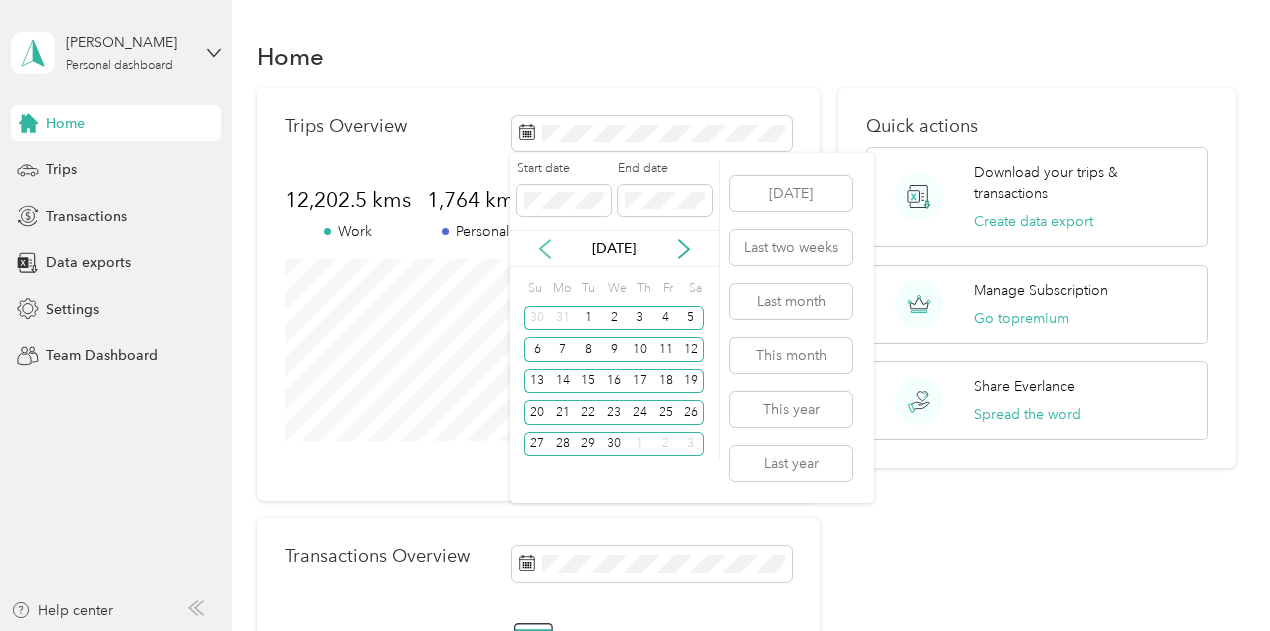 click 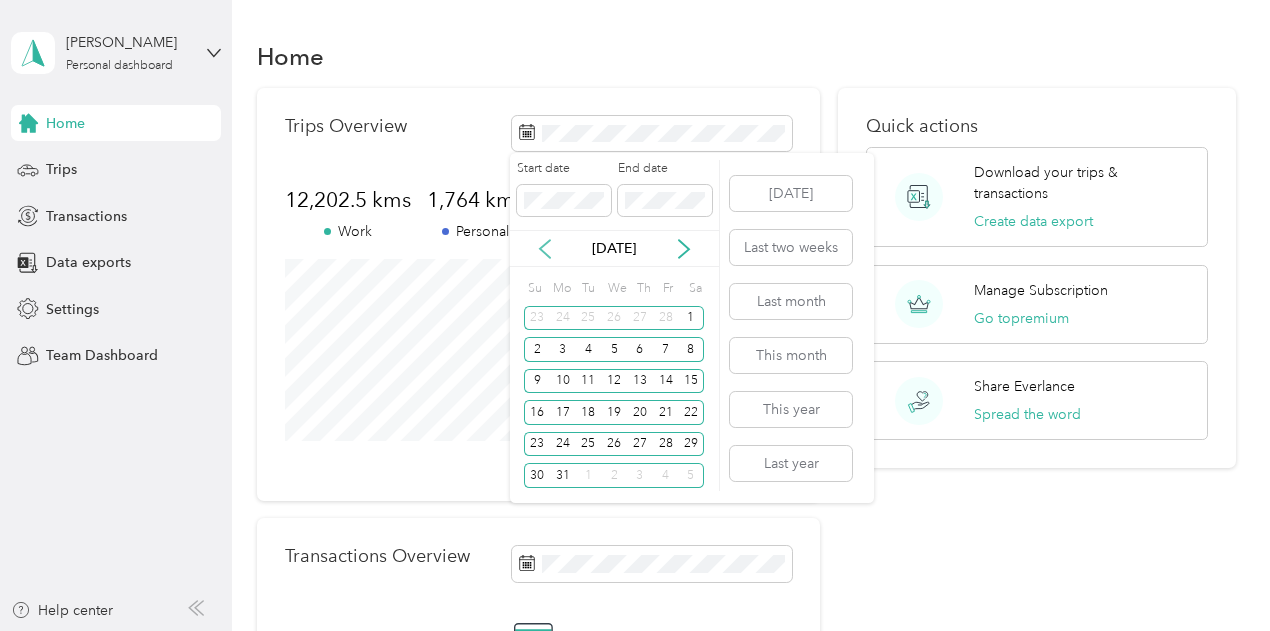 click 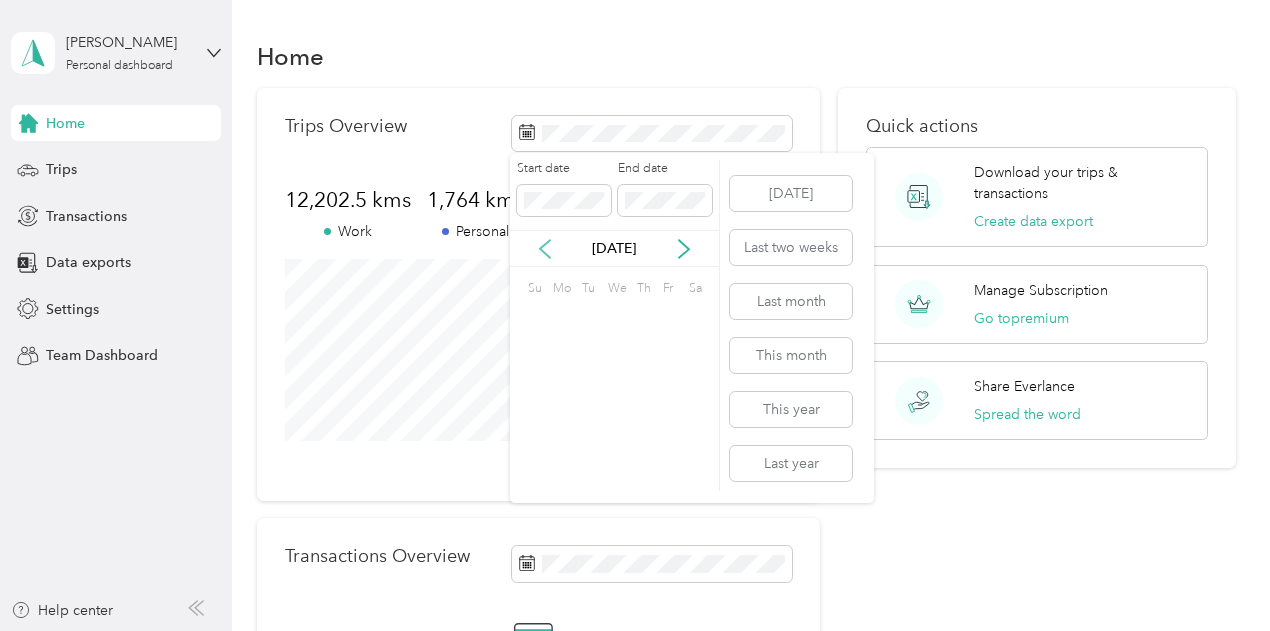 click 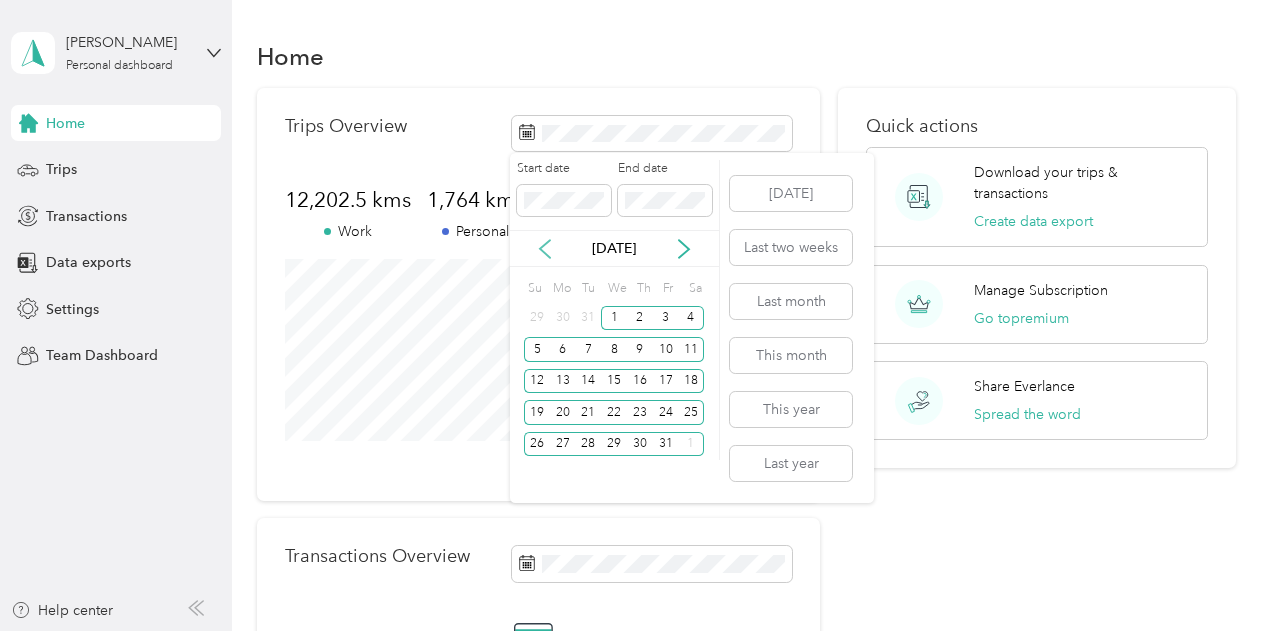 click 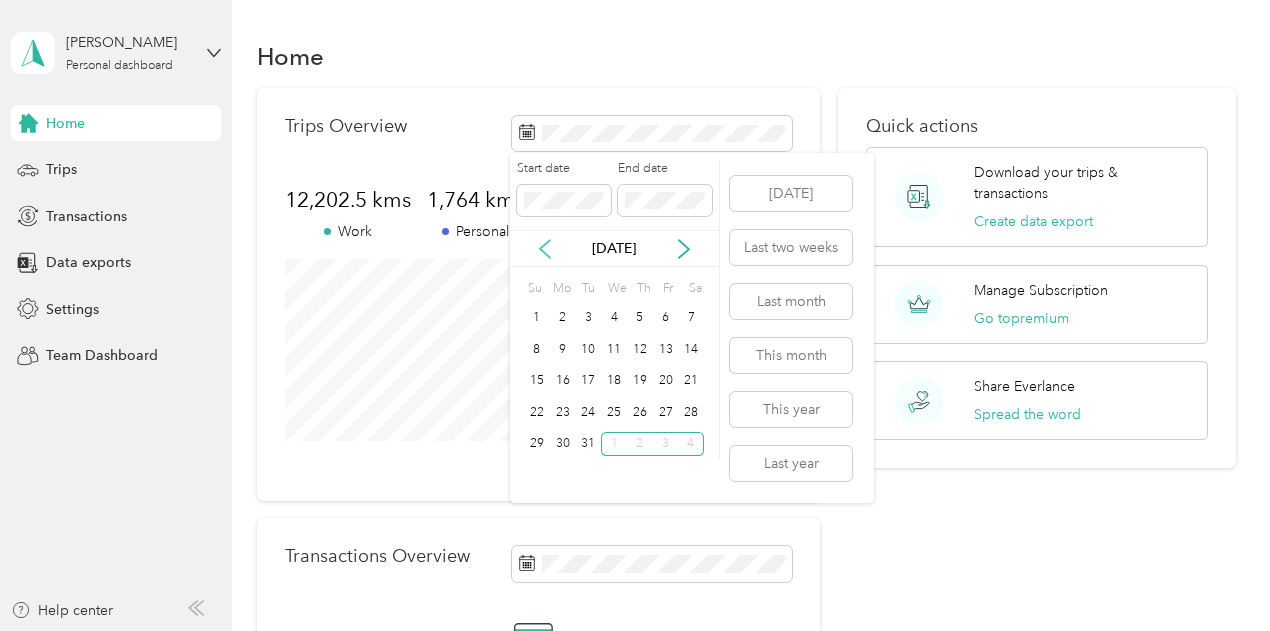 click 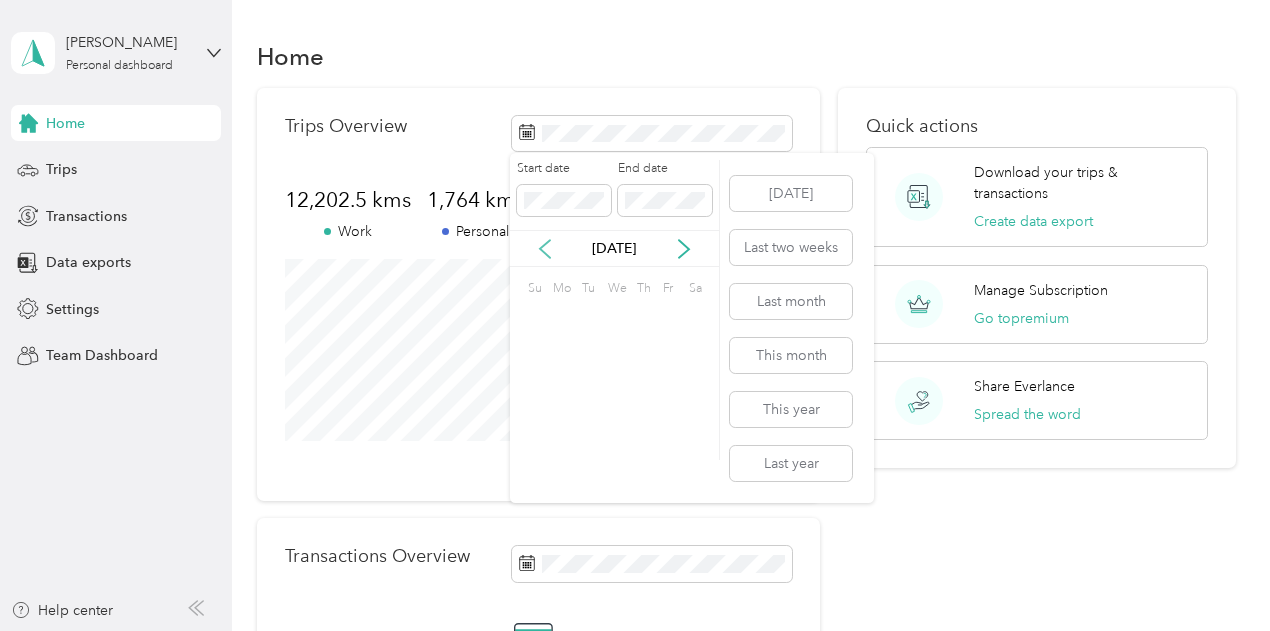 click 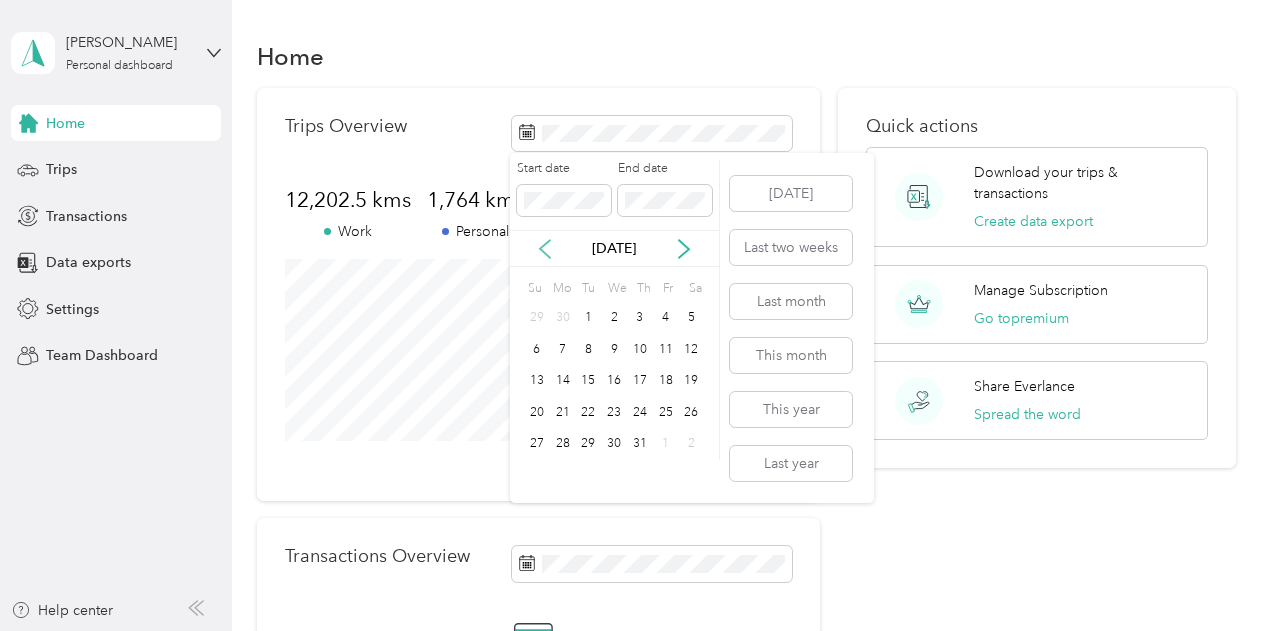 click 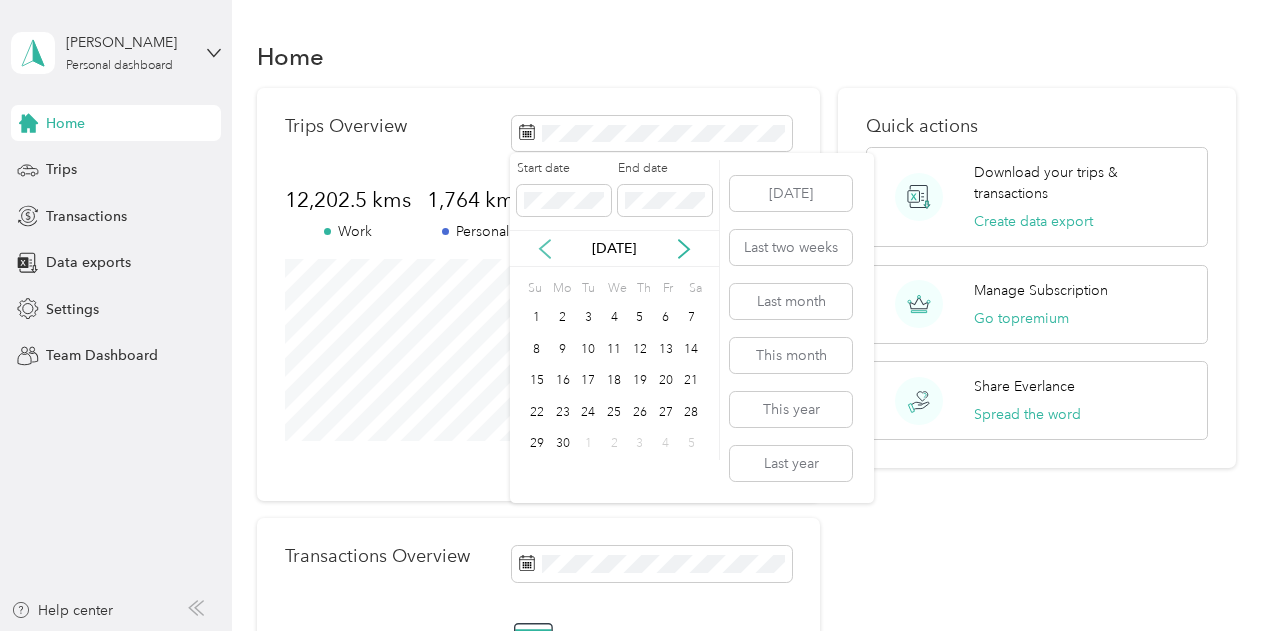 click 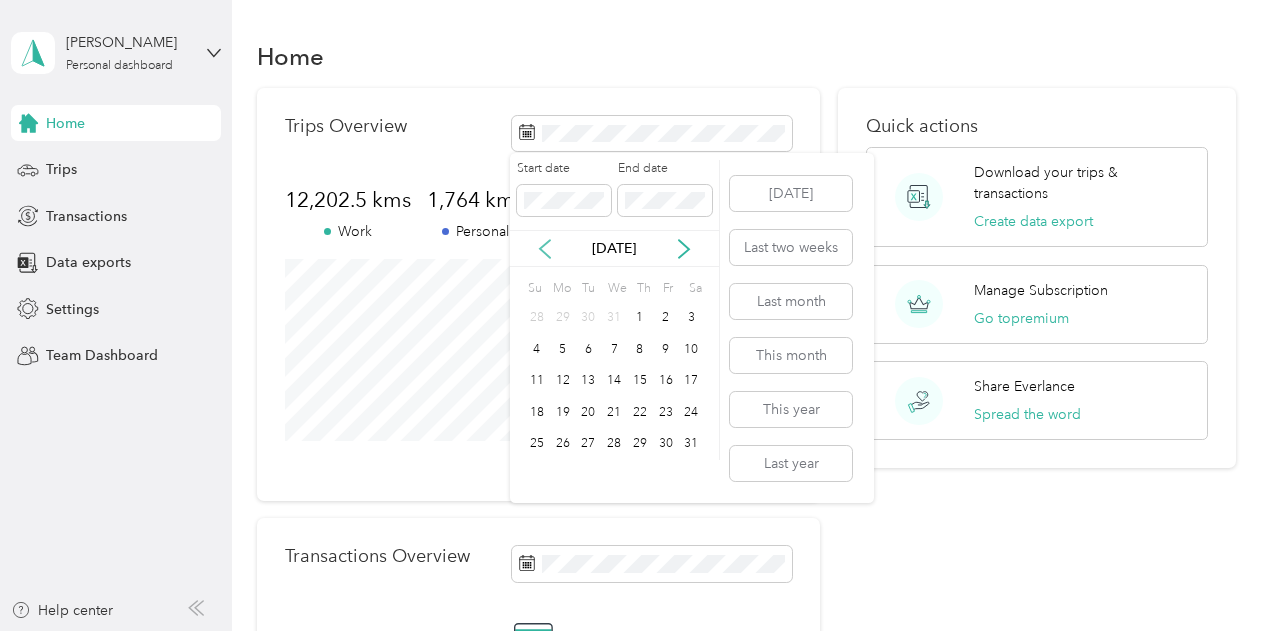 click 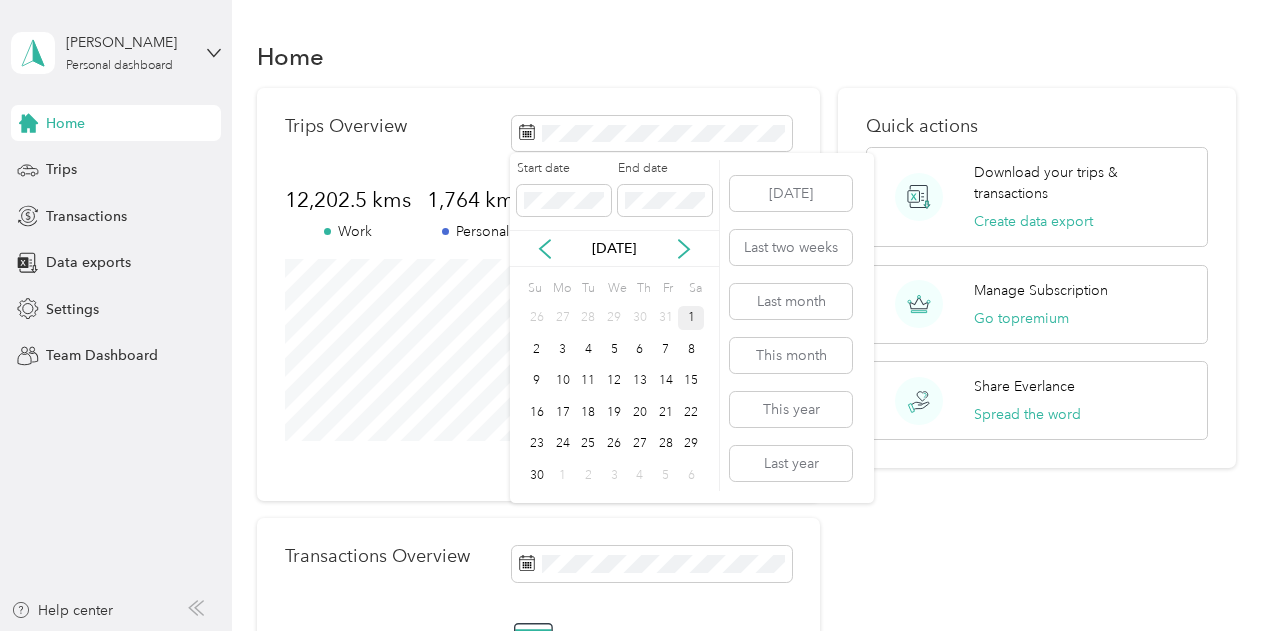click on "1" at bounding box center (691, 318) 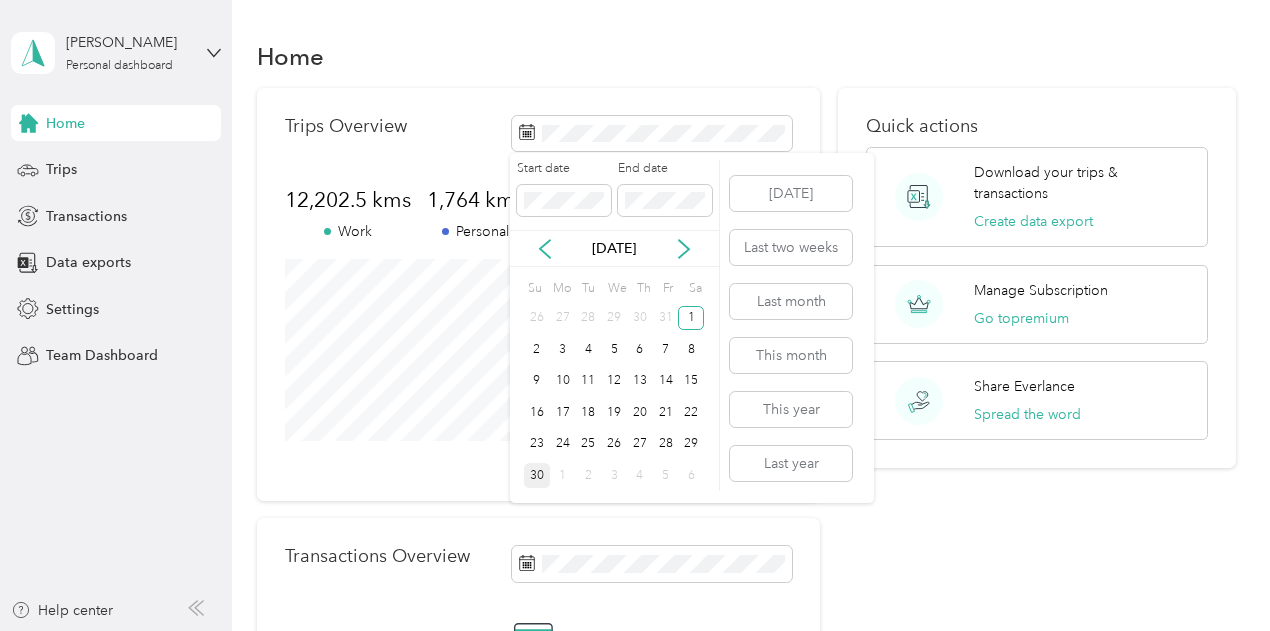 click on "30" at bounding box center (537, 475) 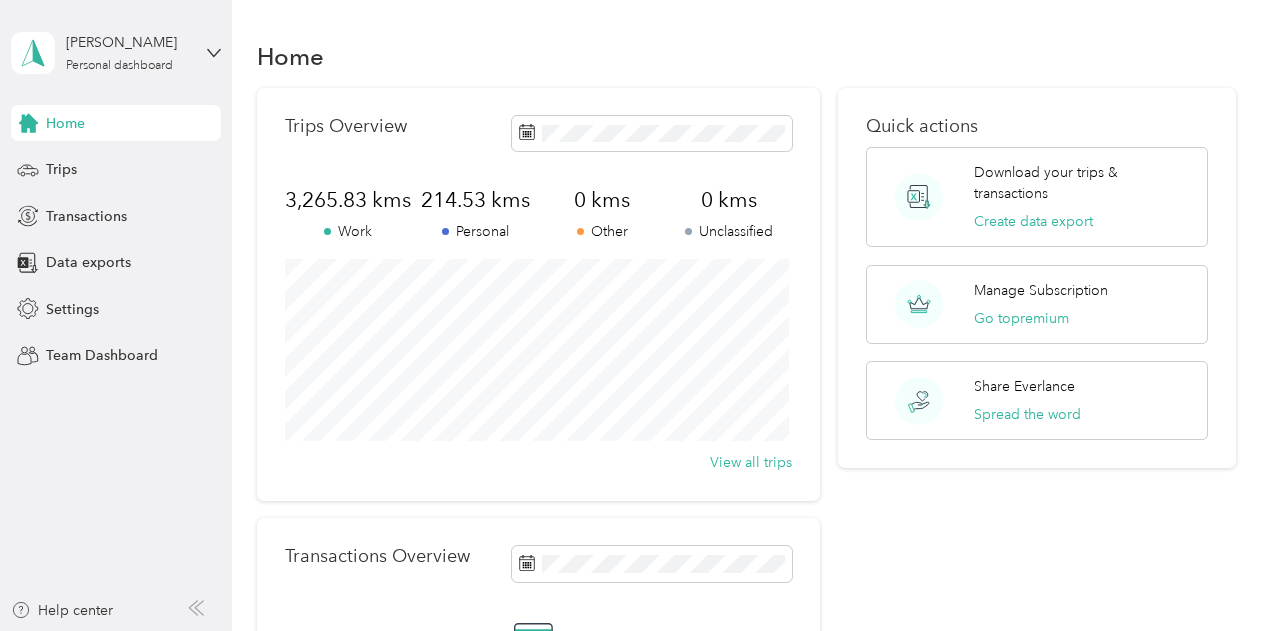 click on "Trips Overview 3,265.83   kms Work 214.53   kms Personal 0   kms Other 0   kms Unclassified View all trips Transactions Overview No transactions recorded yet Connect your bank or credit card to automatically sync your expenses, or manually add an expense. Add an expense Quick actions Download your trips & transactions Create data export Manage Subscription Go to  premium Share Everlance Spread the word" at bounding box center (746, 449) 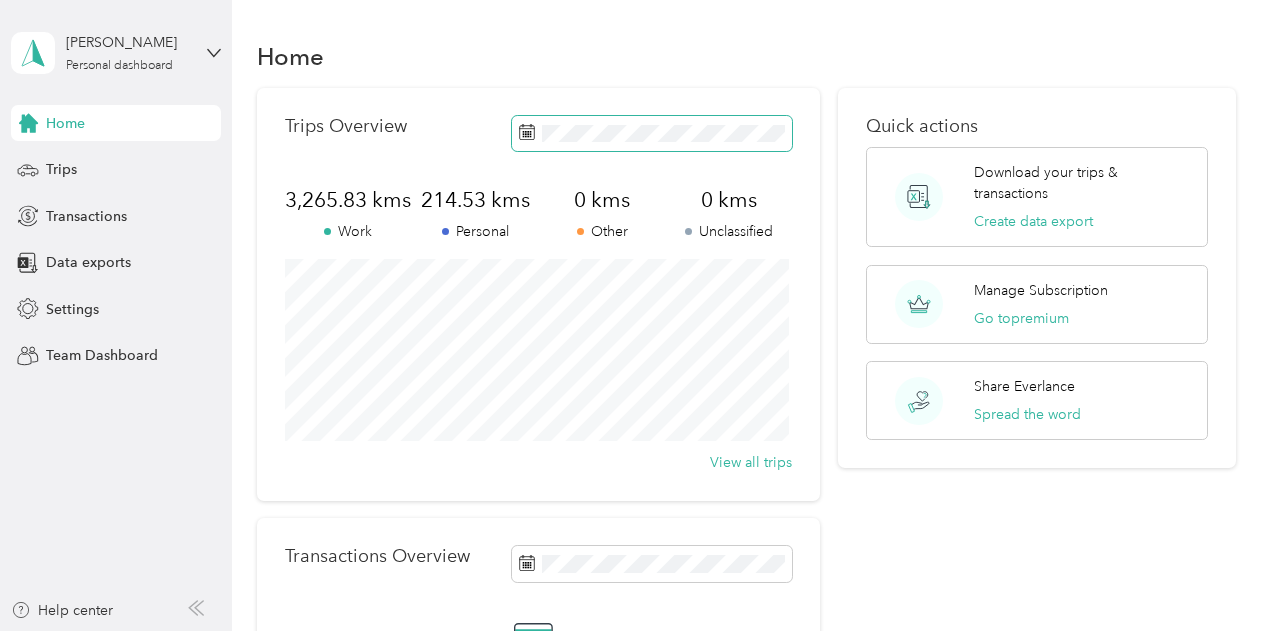 click at bounding box center [527, 133] 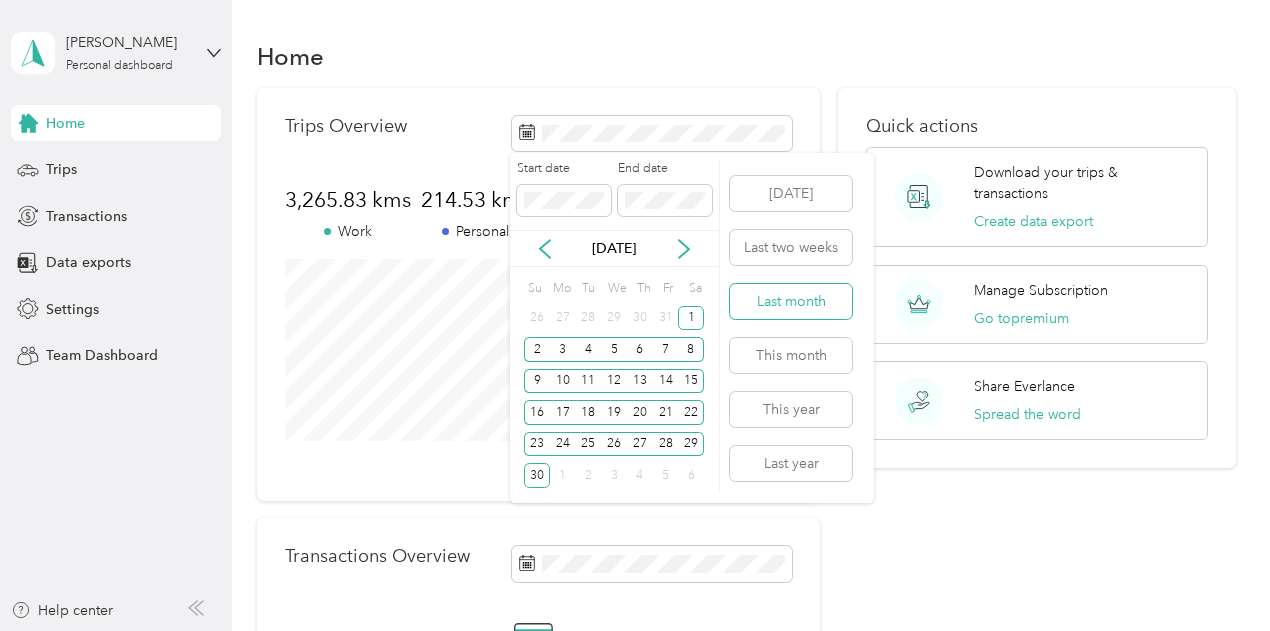 click on "Last month" at bounding box center (791, 301) 